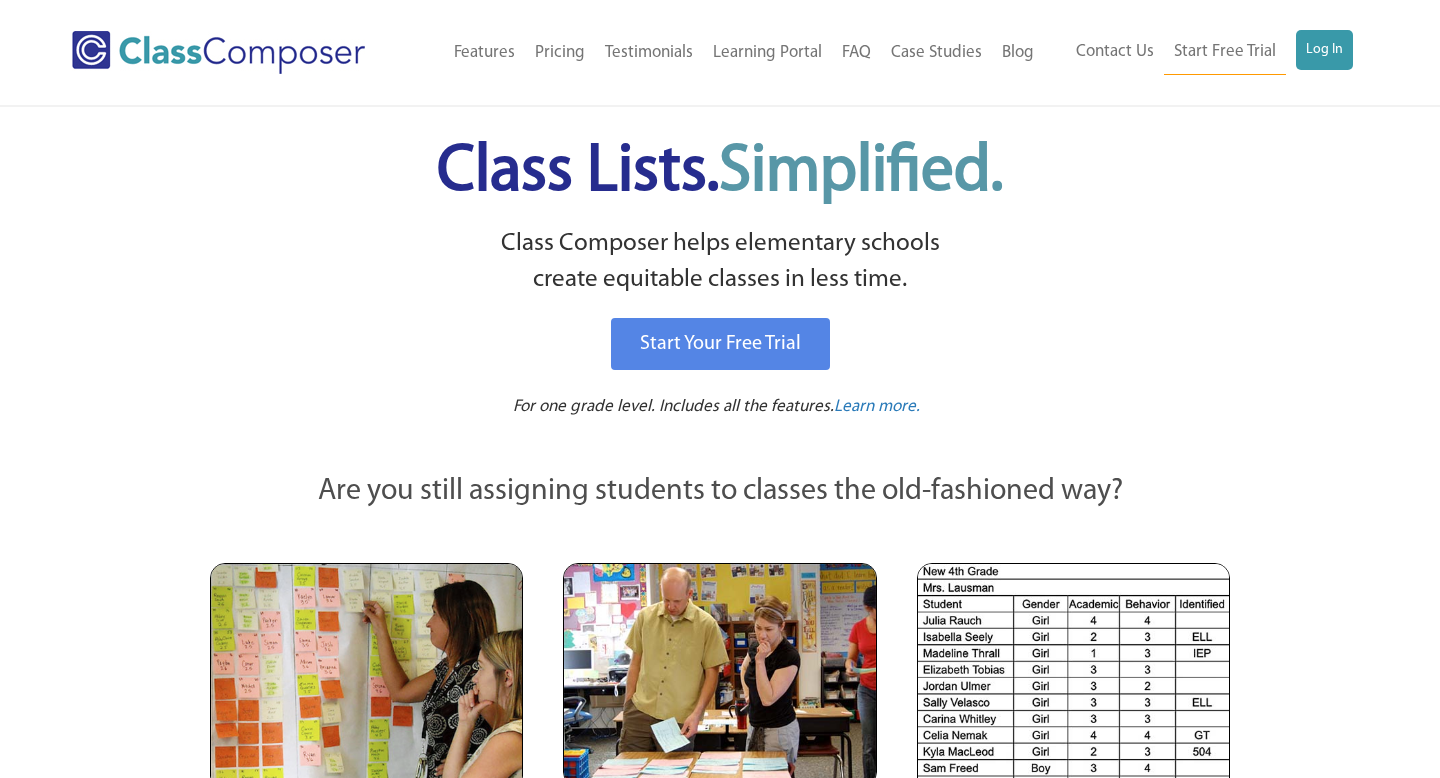 scroll, scrollTop: 0, scrollLeft: 0, axis: both 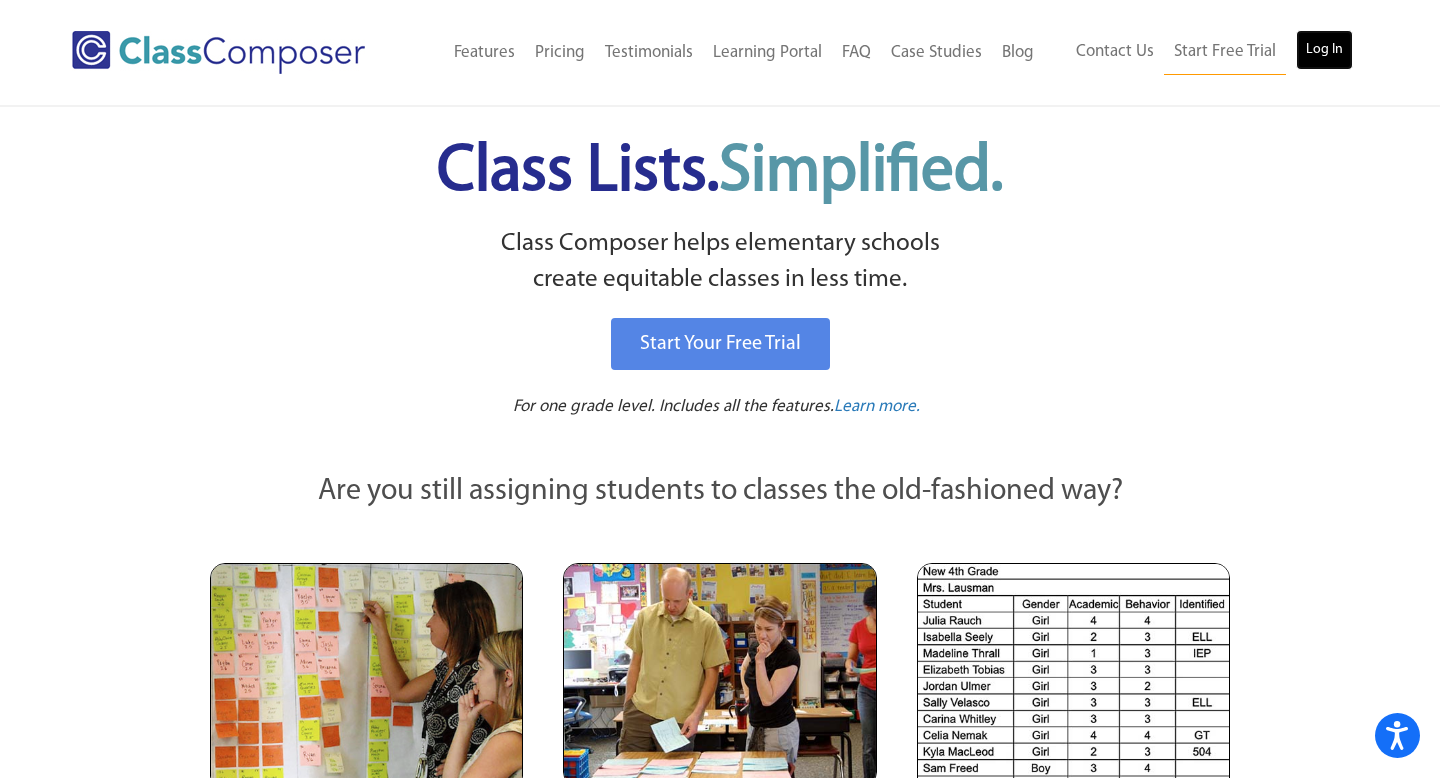 click on "Log In" at bounding box center [1324, 50] 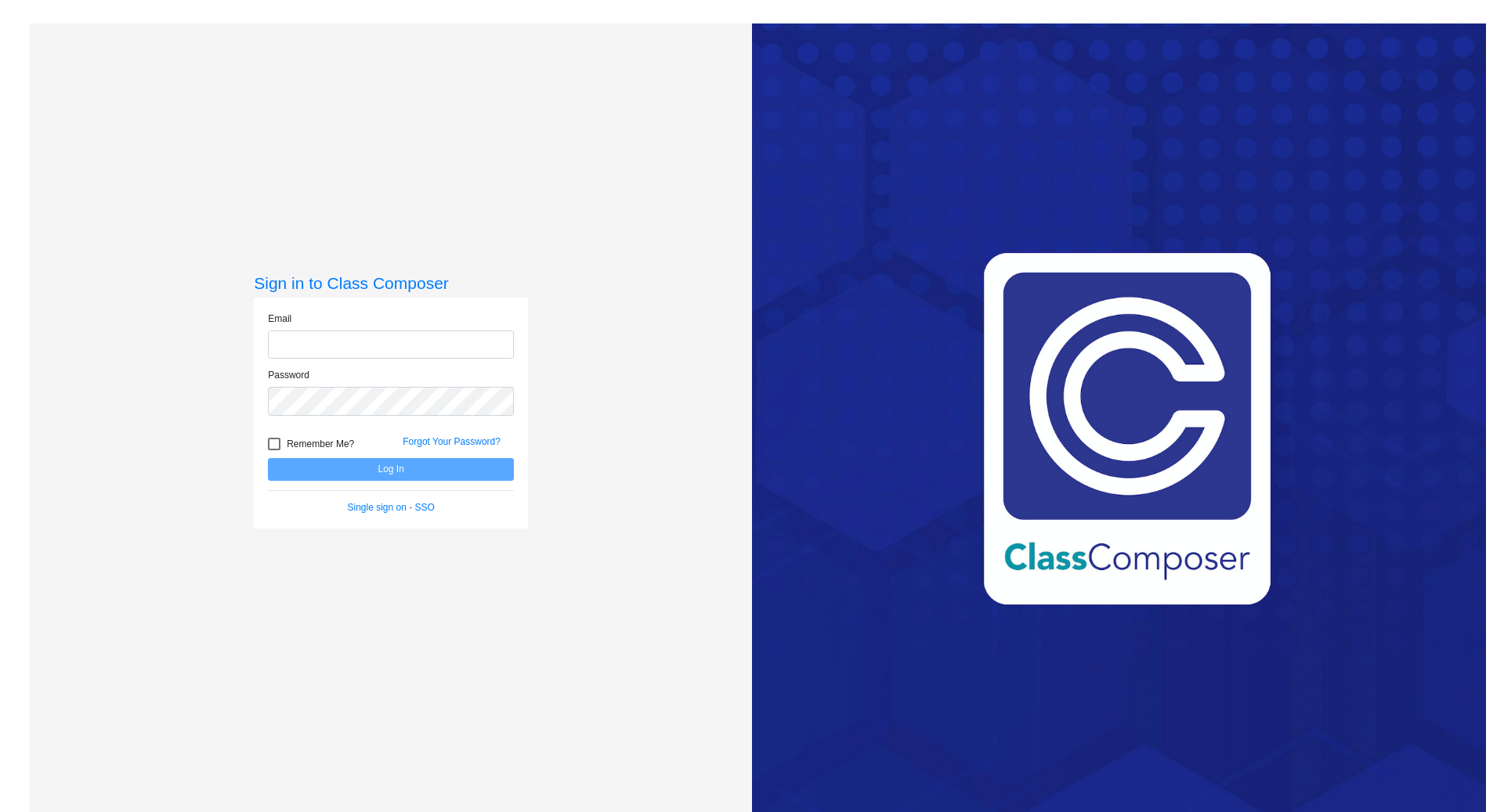 scroll, scrollTop: 0, scrollLeft: 0, axis: both 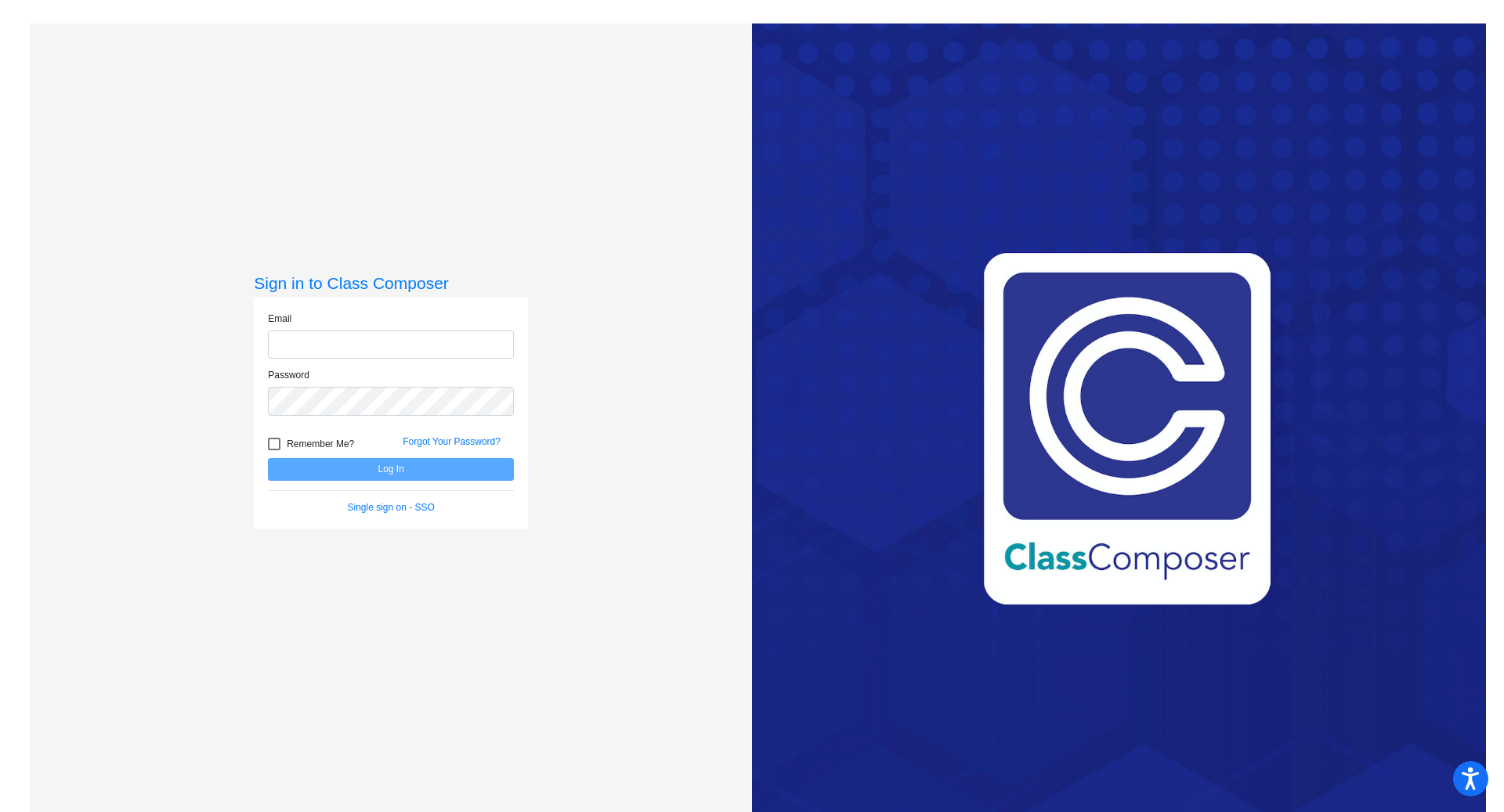 type on "[EMAIL]" 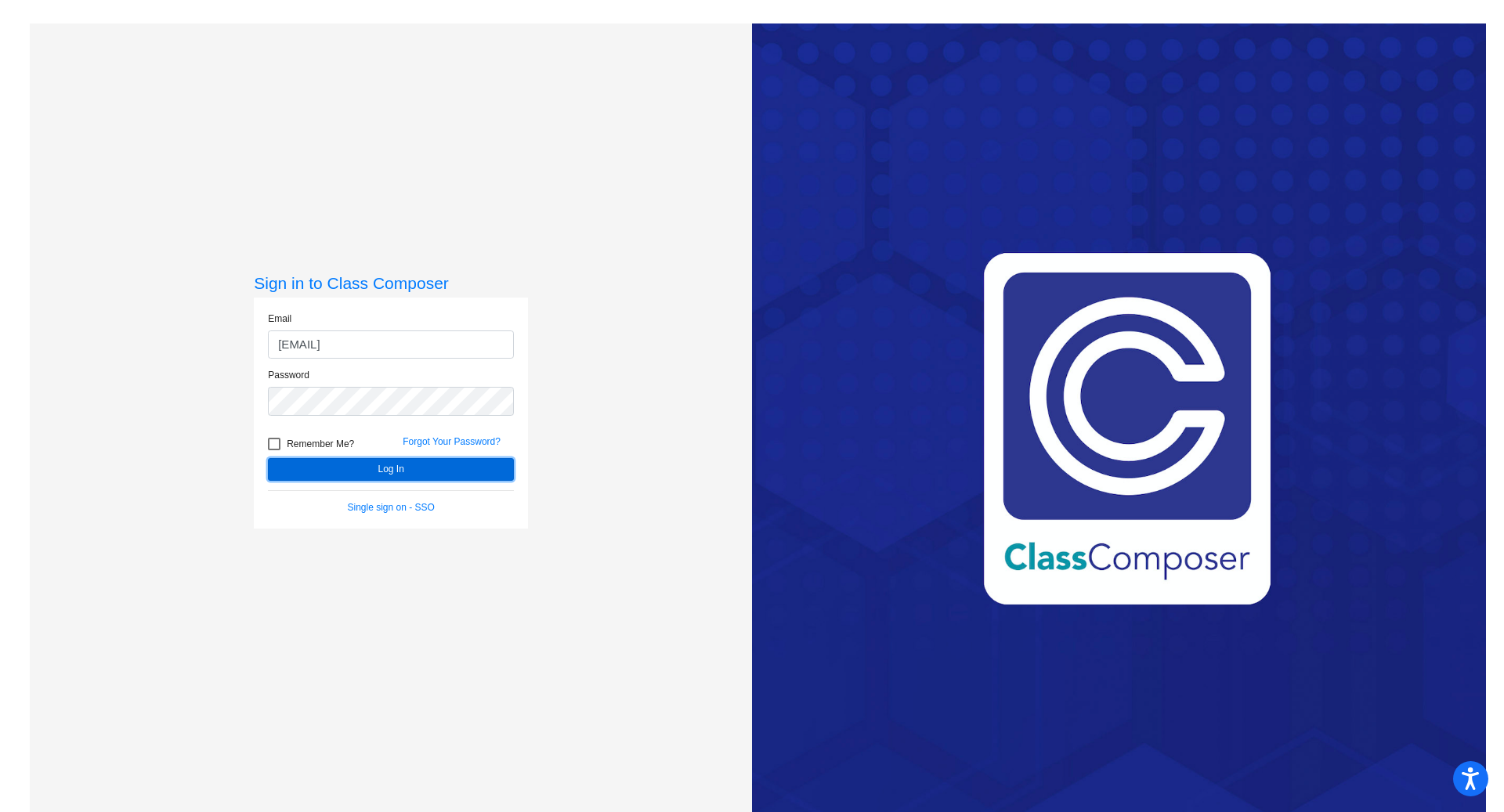 click on "Log In" 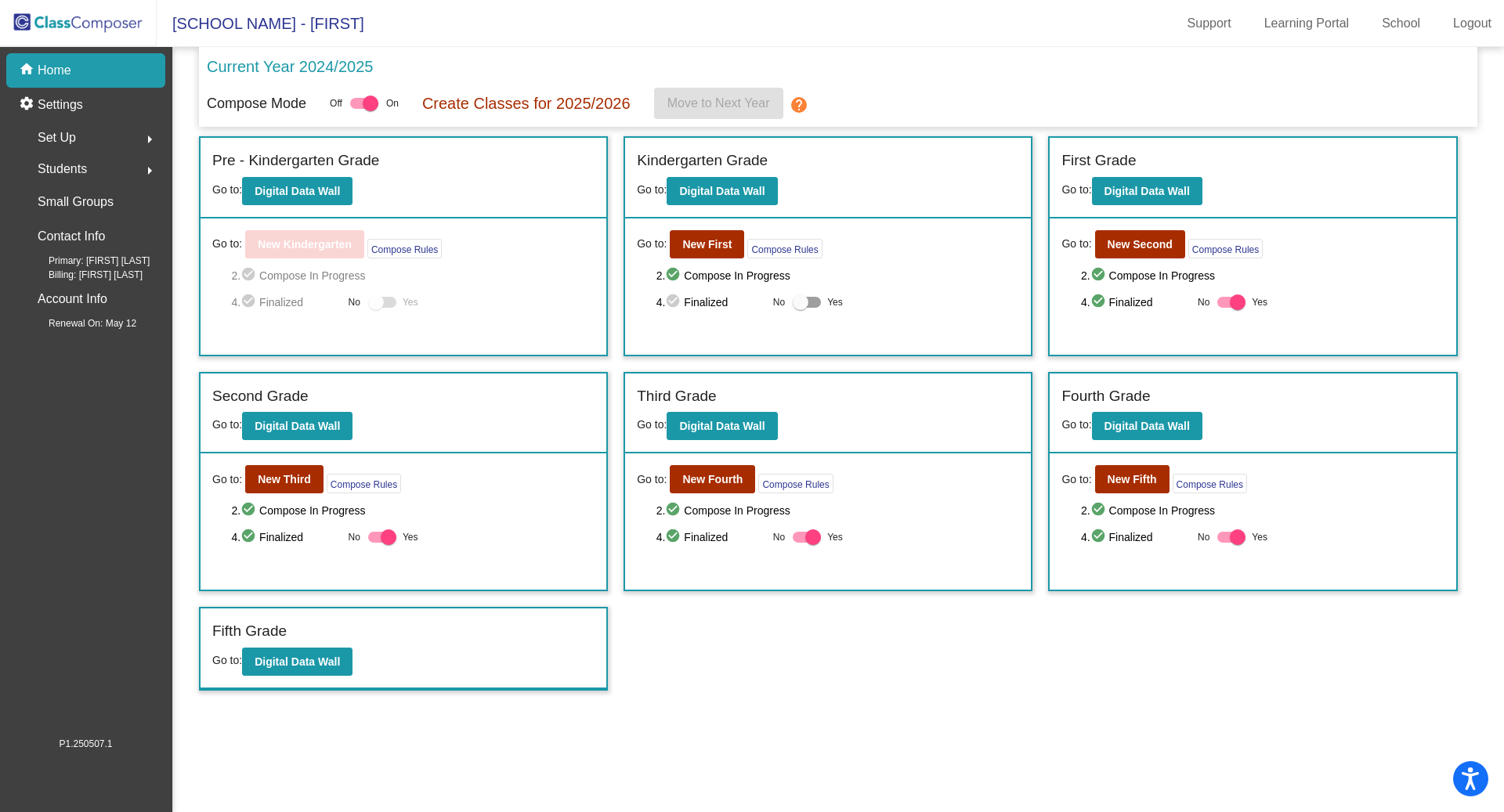 click on "Go to:  New Fourth  Compose Rules     2.  check_circle  Compose In Progress   4.  check_circle  Finalized  No   Yes" 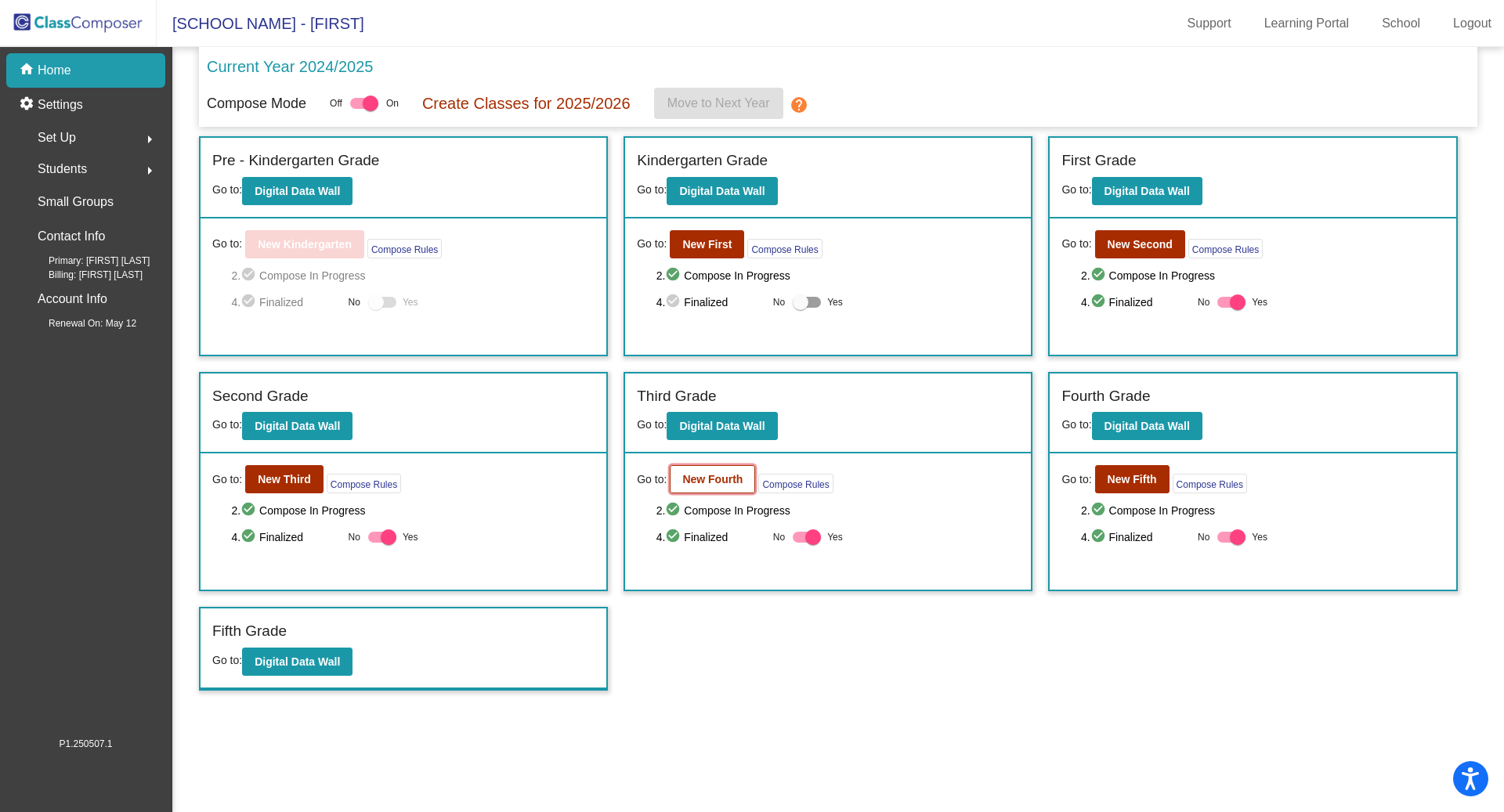 click on "New Fourth" 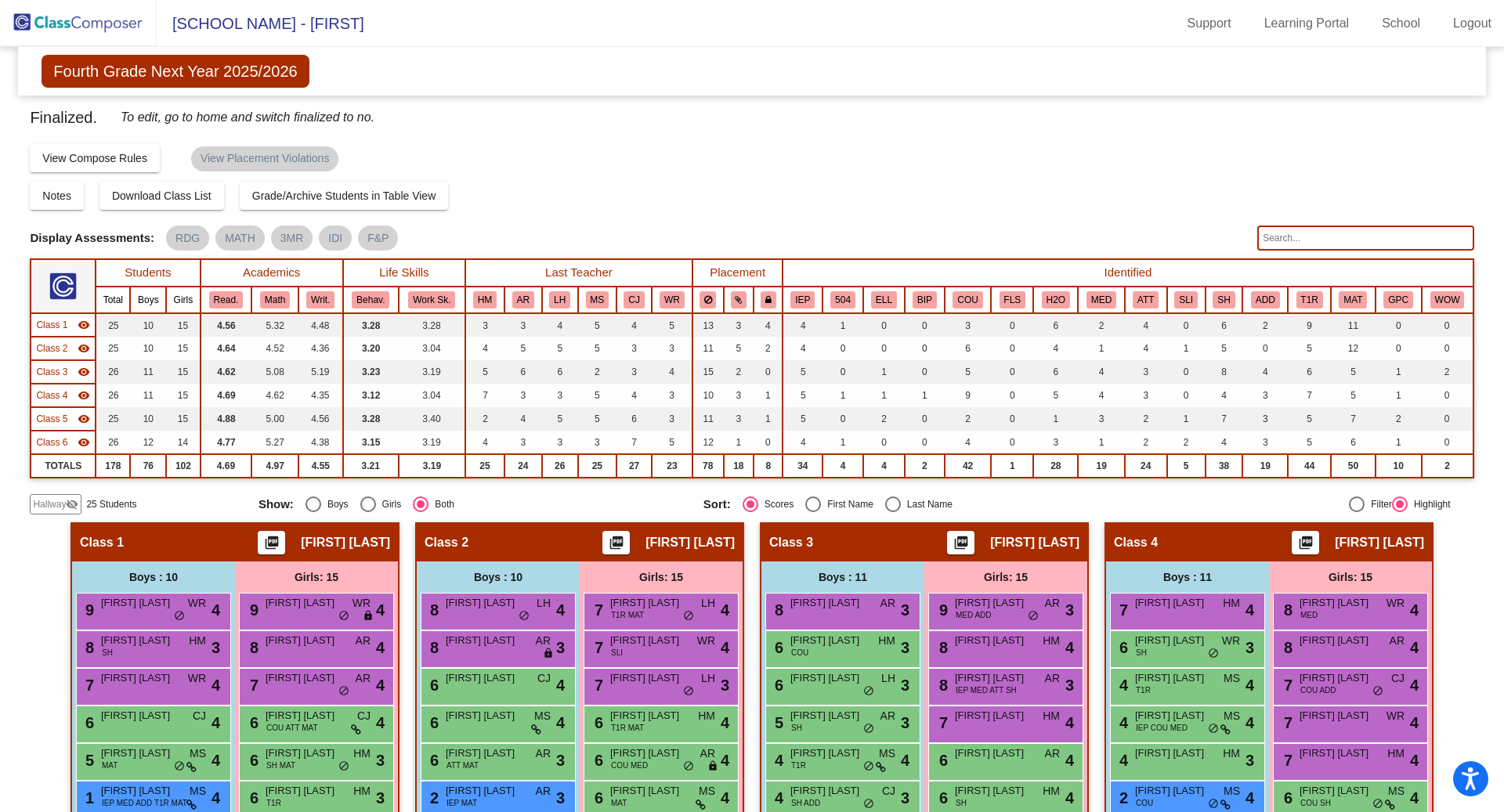 click 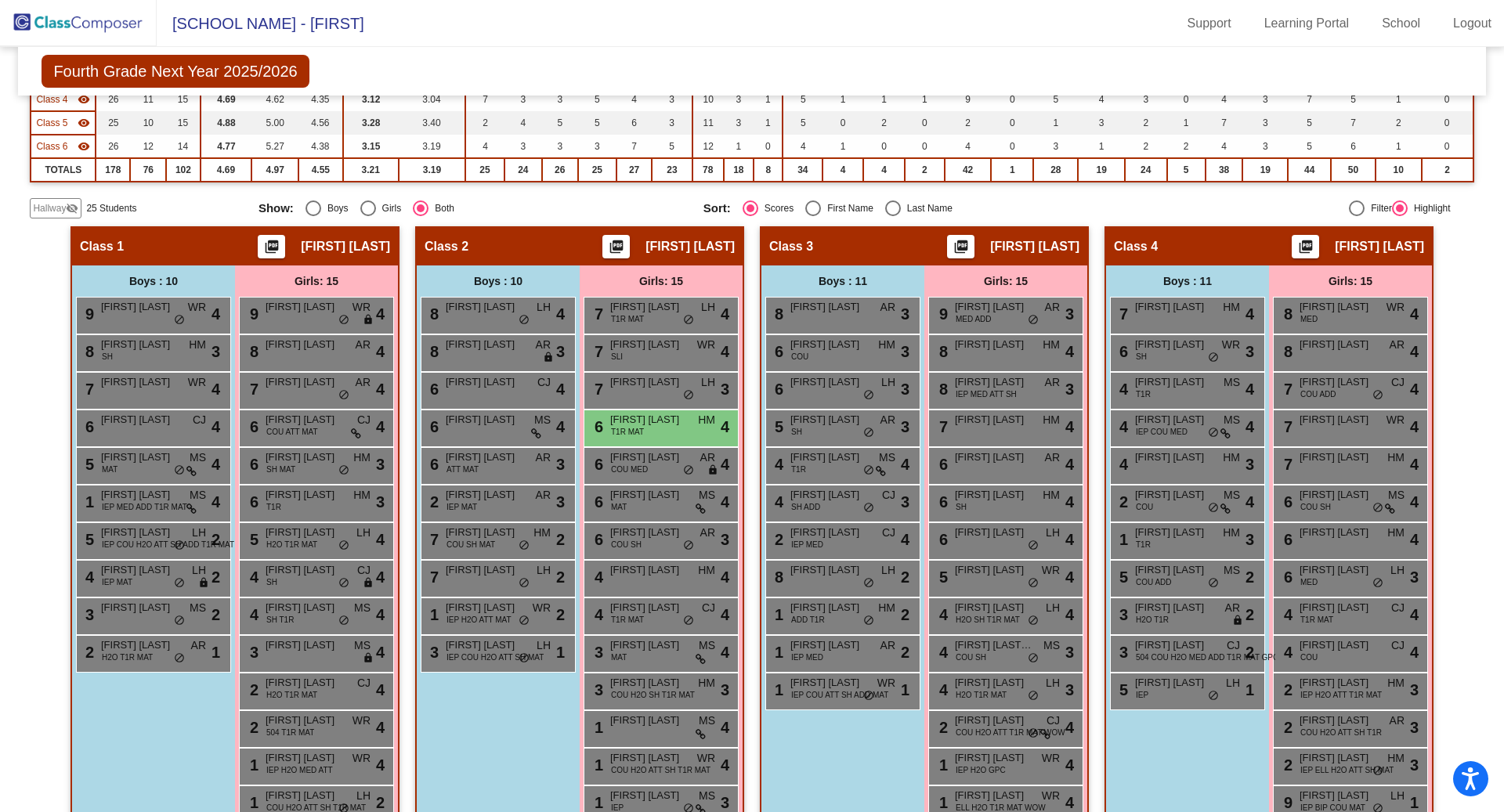 scroll, scrollTop: 276, scrollLeft: 0, axis: vertical 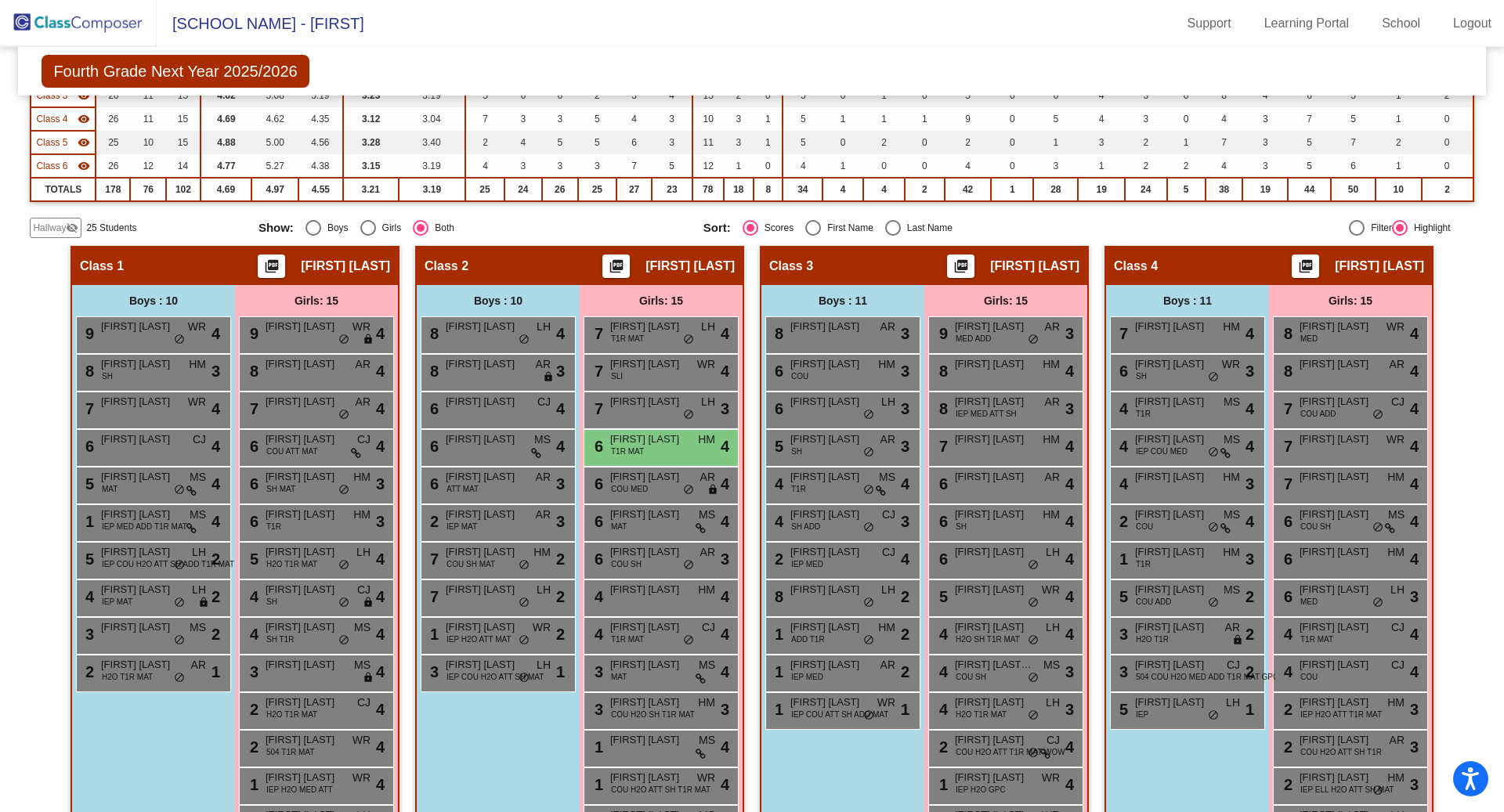 type on "bron" 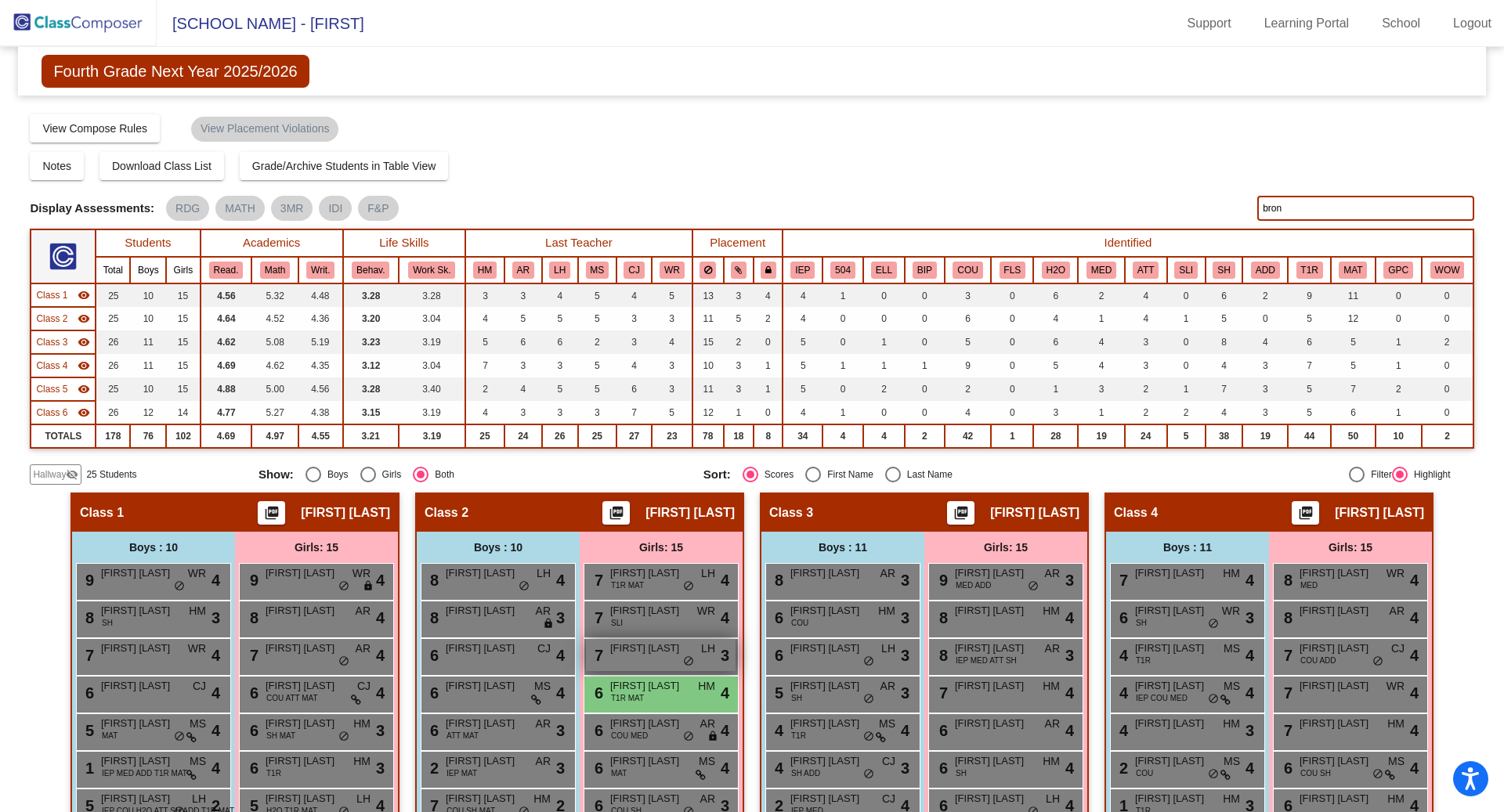 scroll, scrollTop: 0, scrollLeft: 0, axis: both 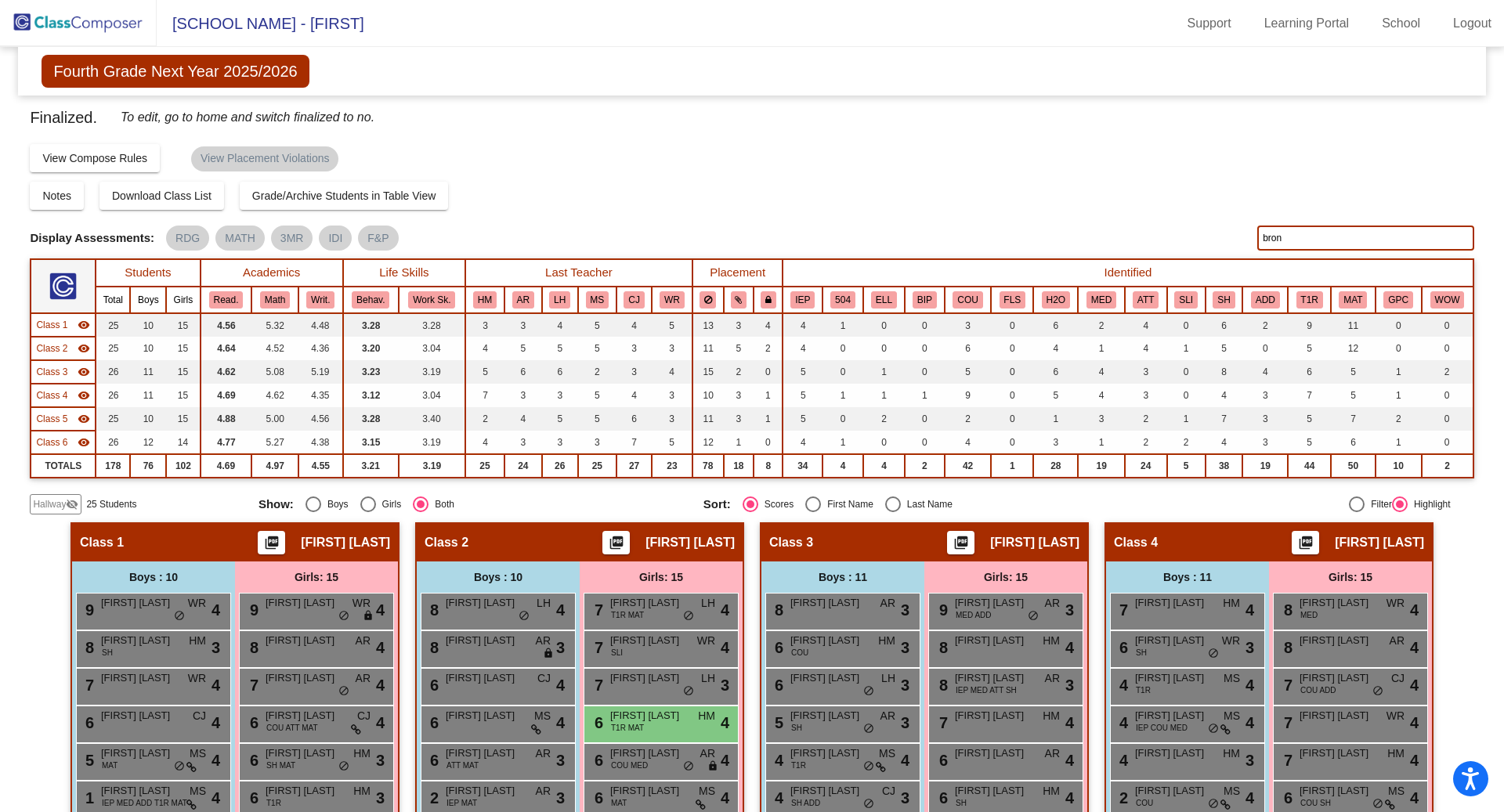 click 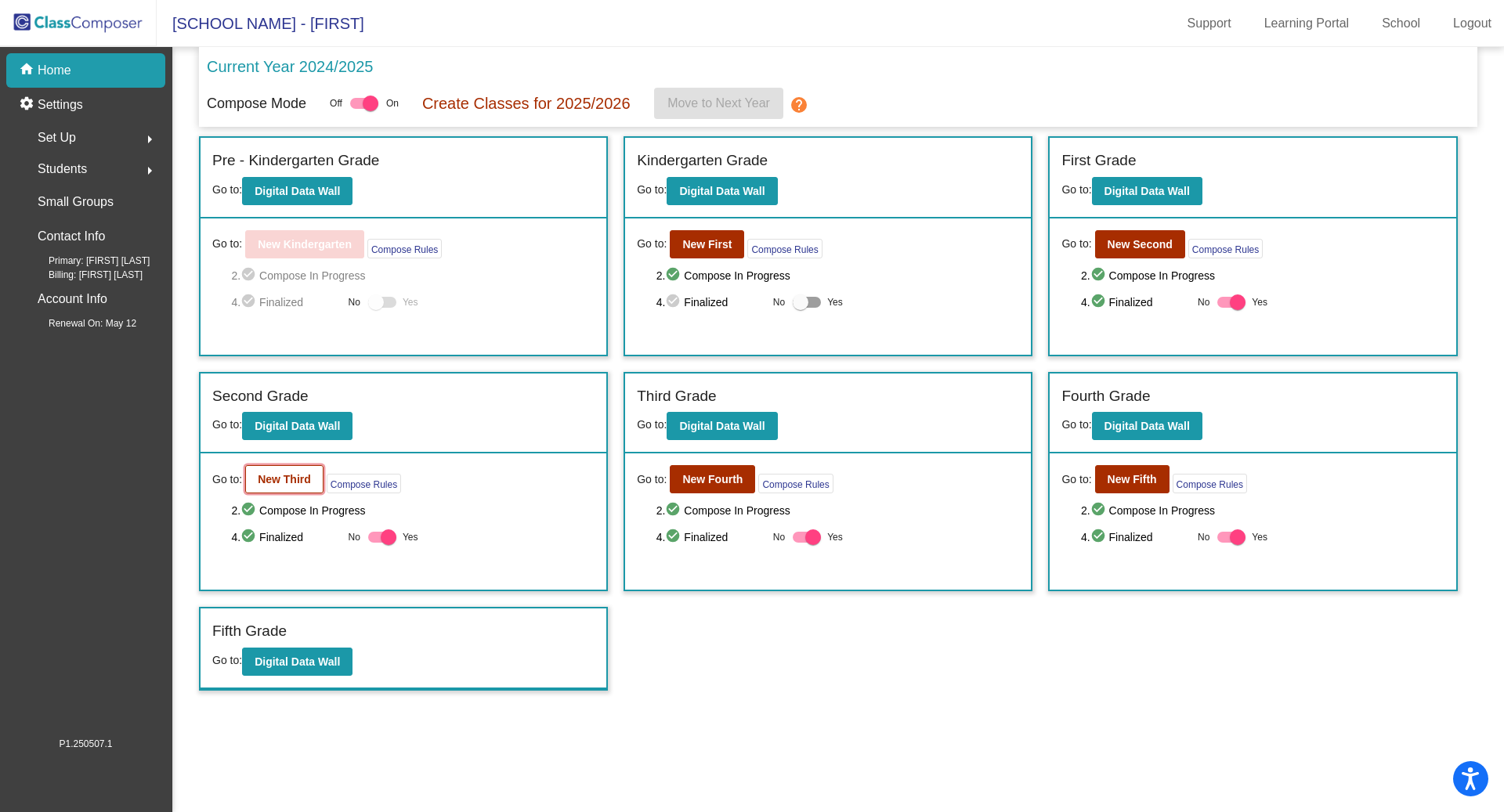 click on "New Third" 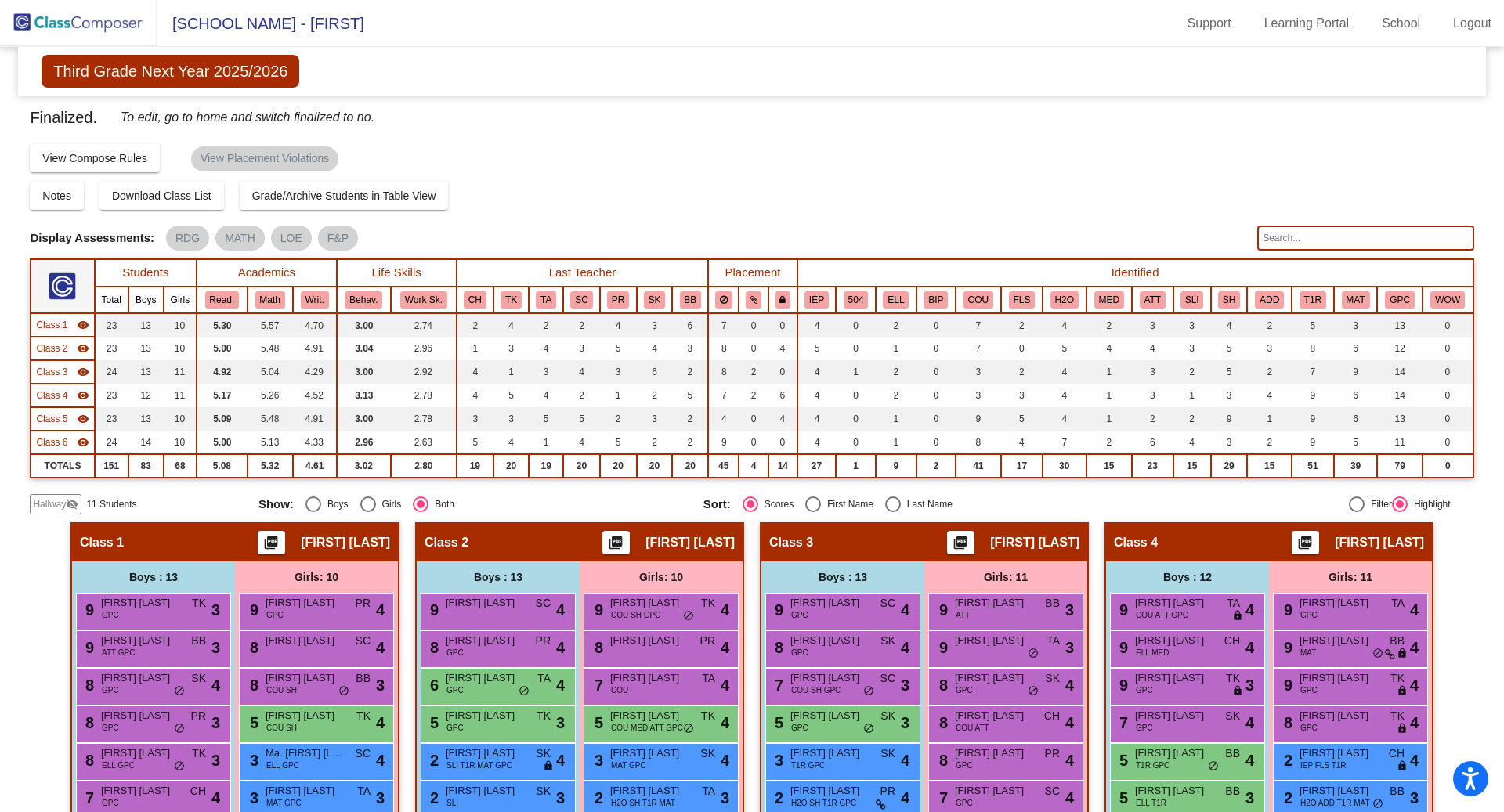 scroll, scrollTop: 72, scrollLeft: 0, axis: vertical 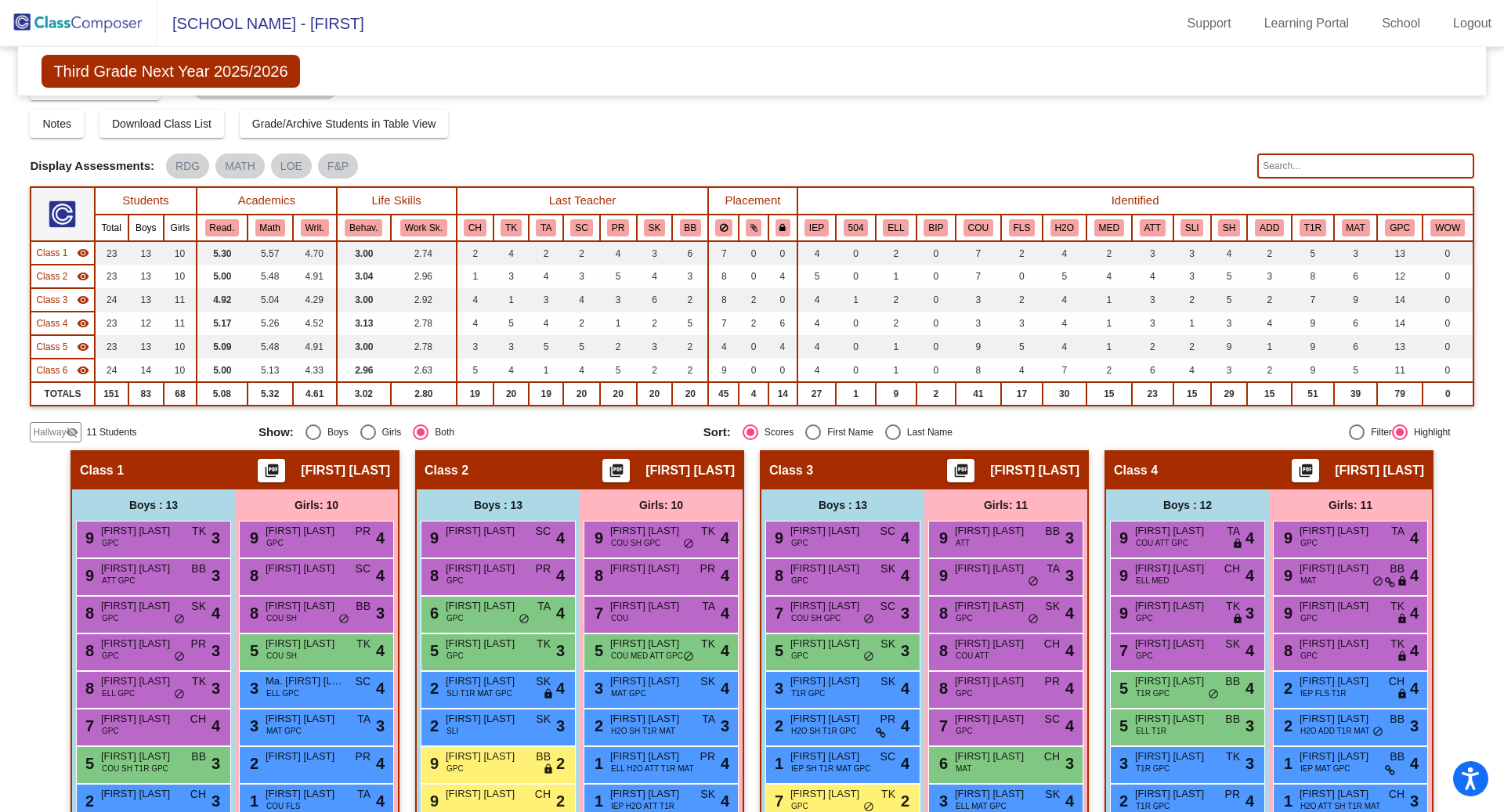 click 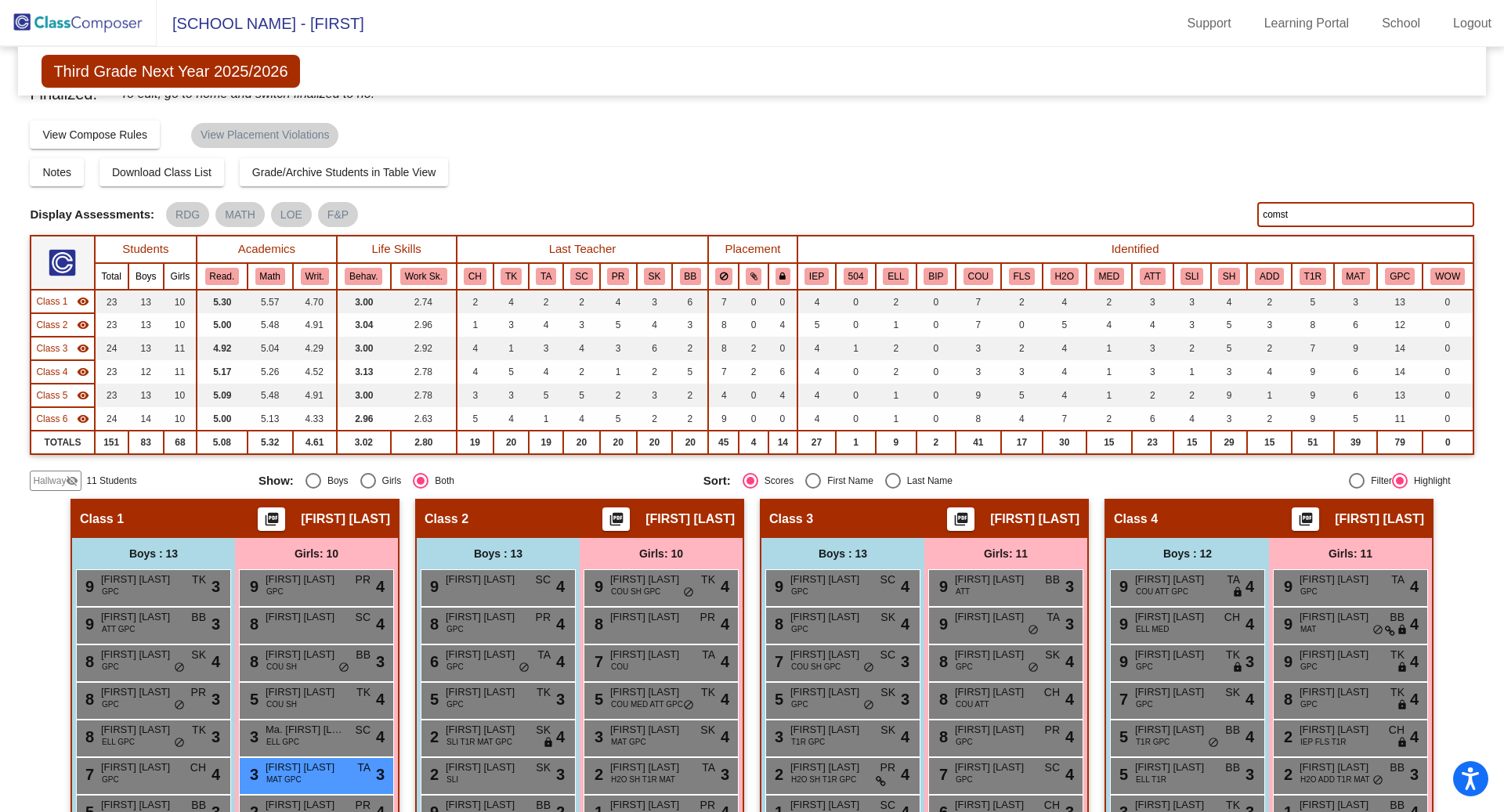 scroll, scrollTop: 25, scrollLeft: 0, axis: vertical 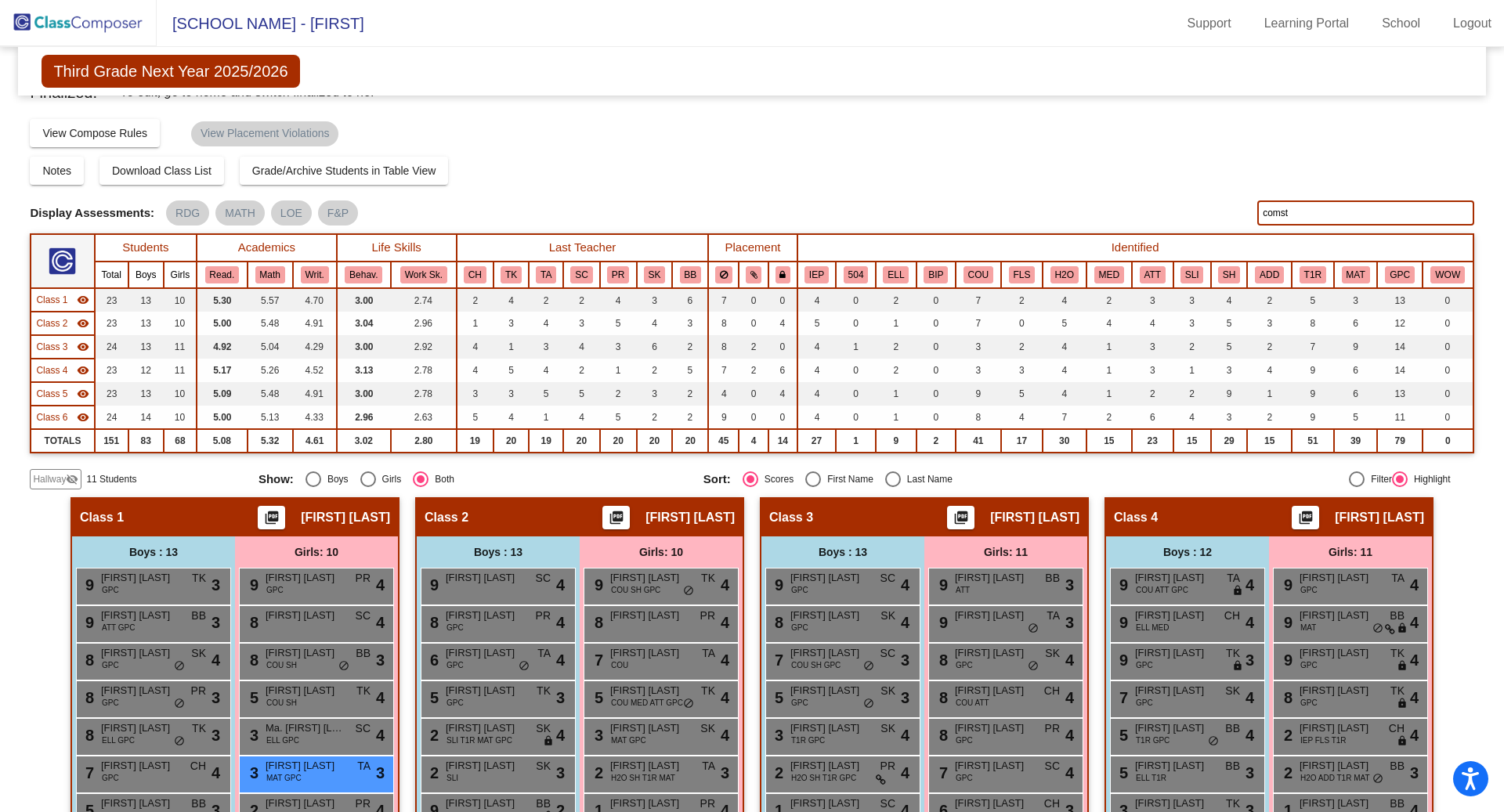 type on "comst" 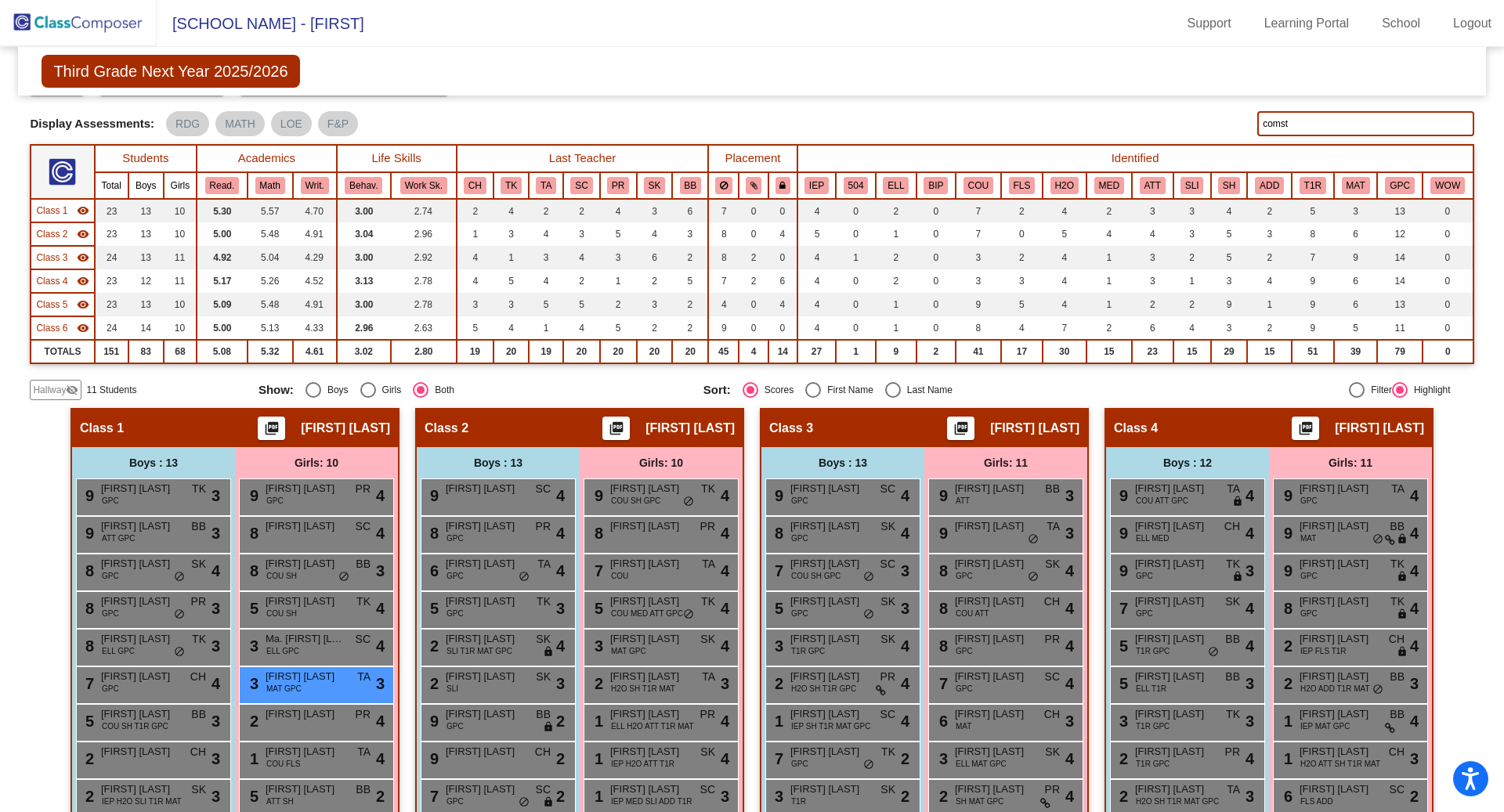 scroll, scrollTop: 0, scrollLeft: 0, axis: both 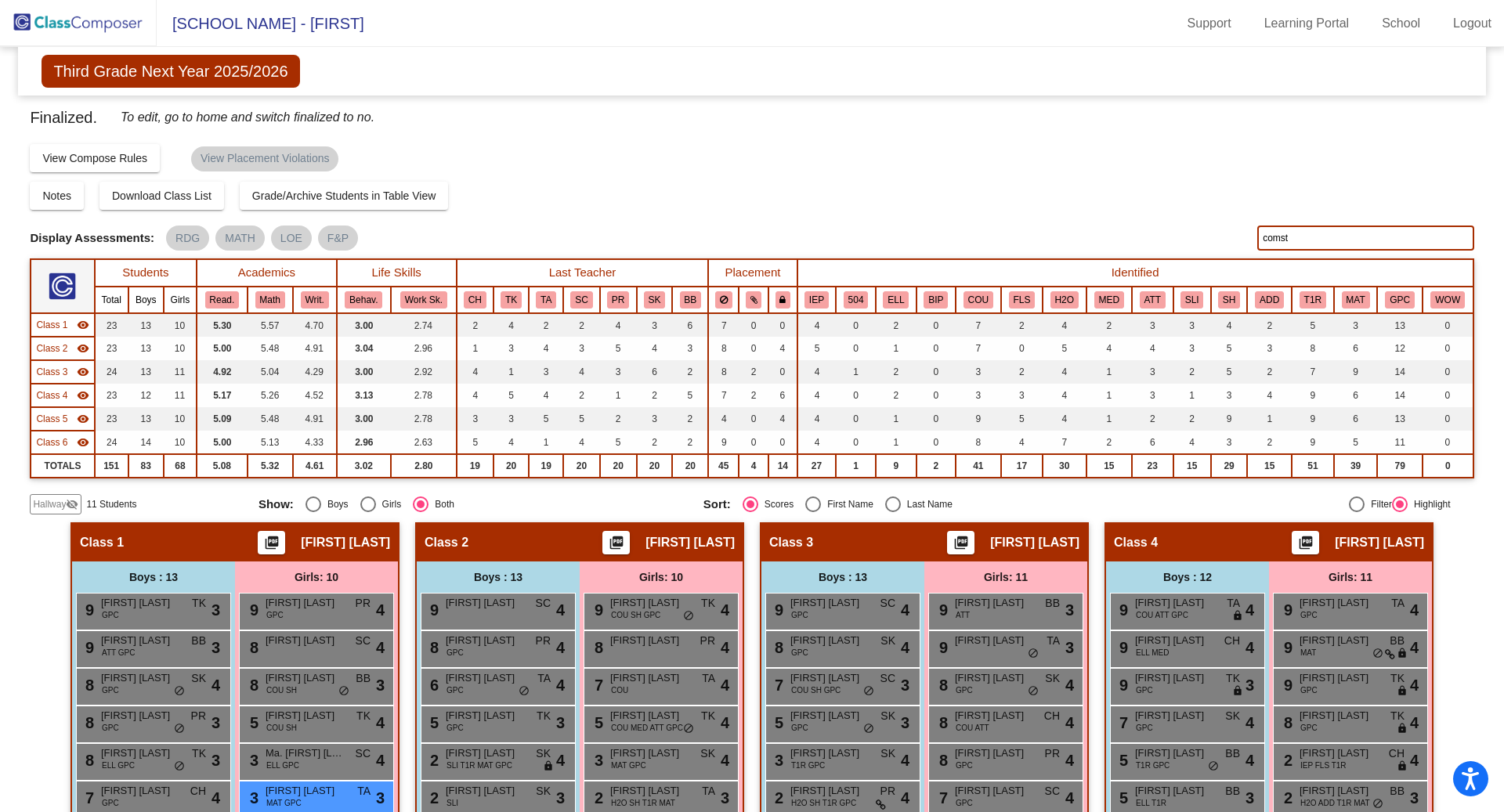 click 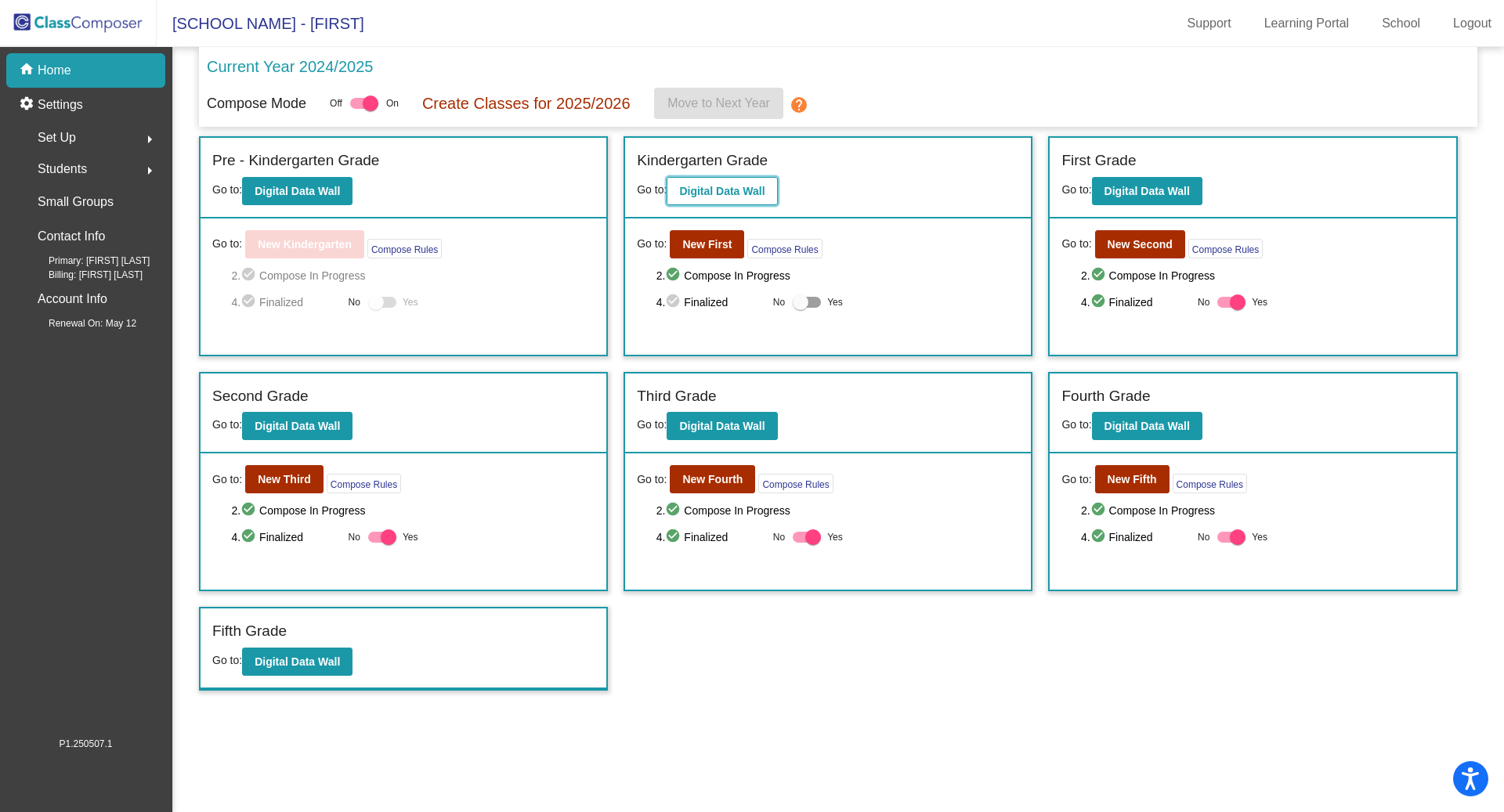 click on "Digital Data Wall" 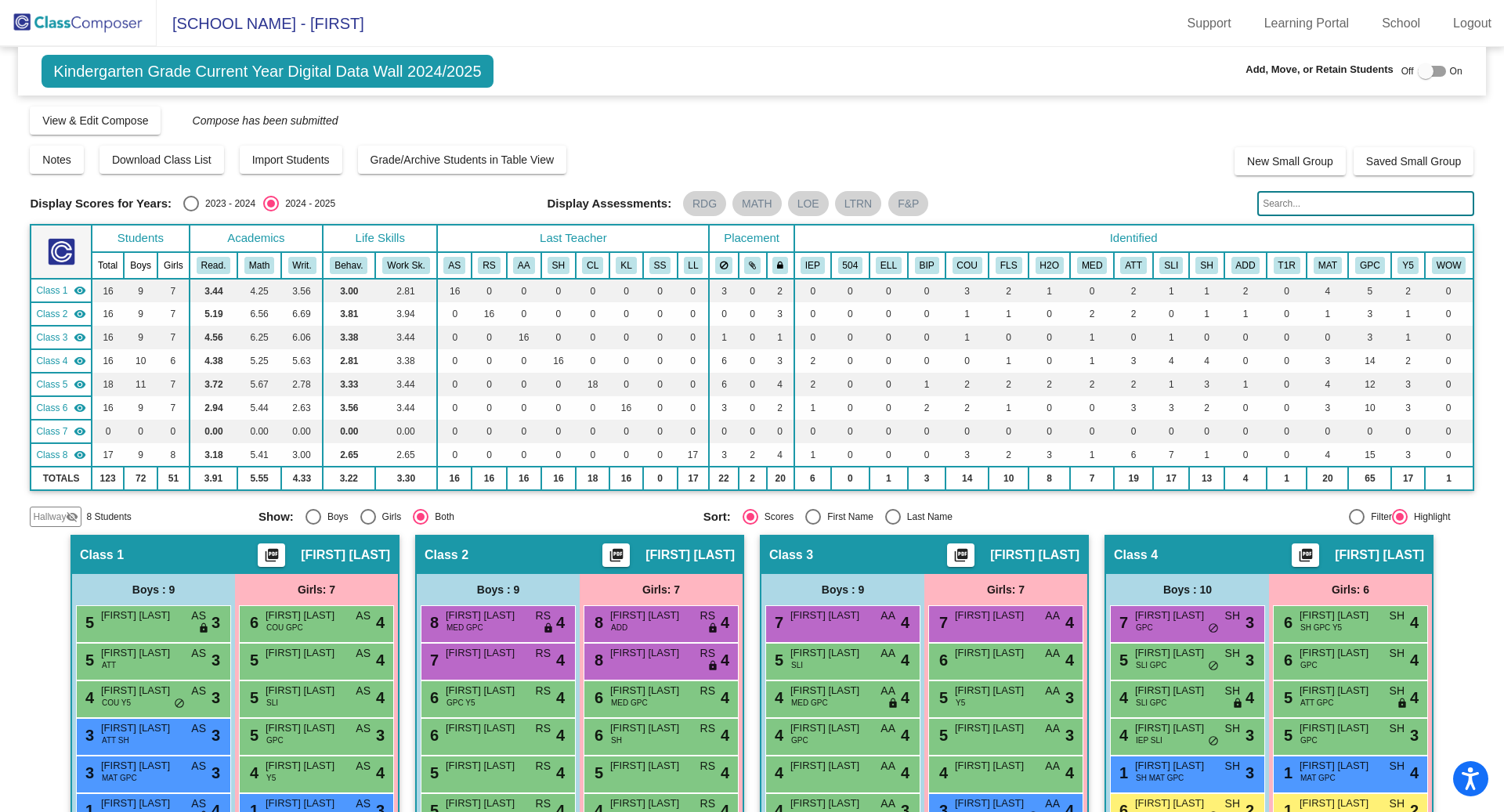 click on "Hallway" 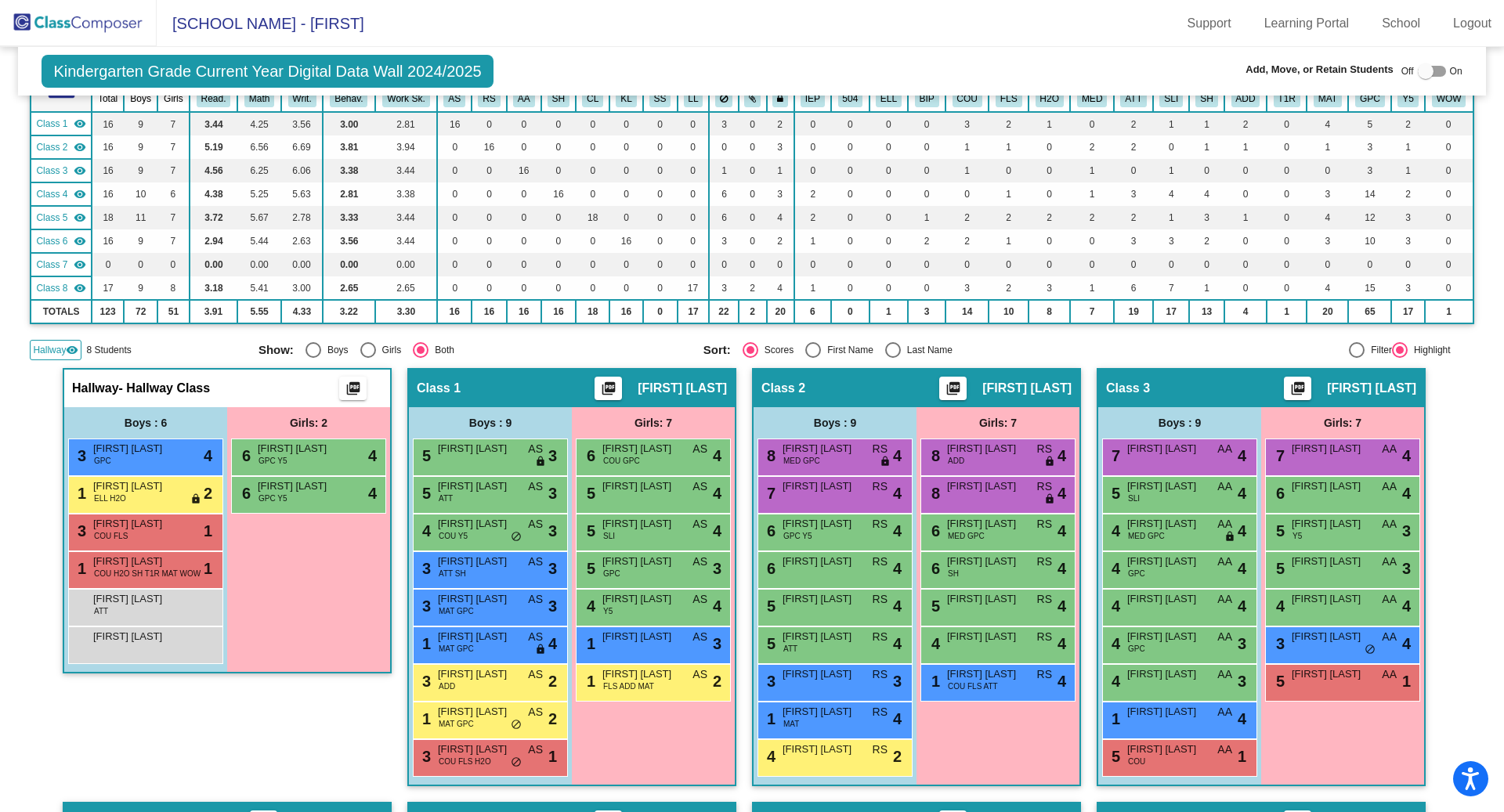 scroll, scrollTop: 169, scrollLeft: 0, axis: vertical 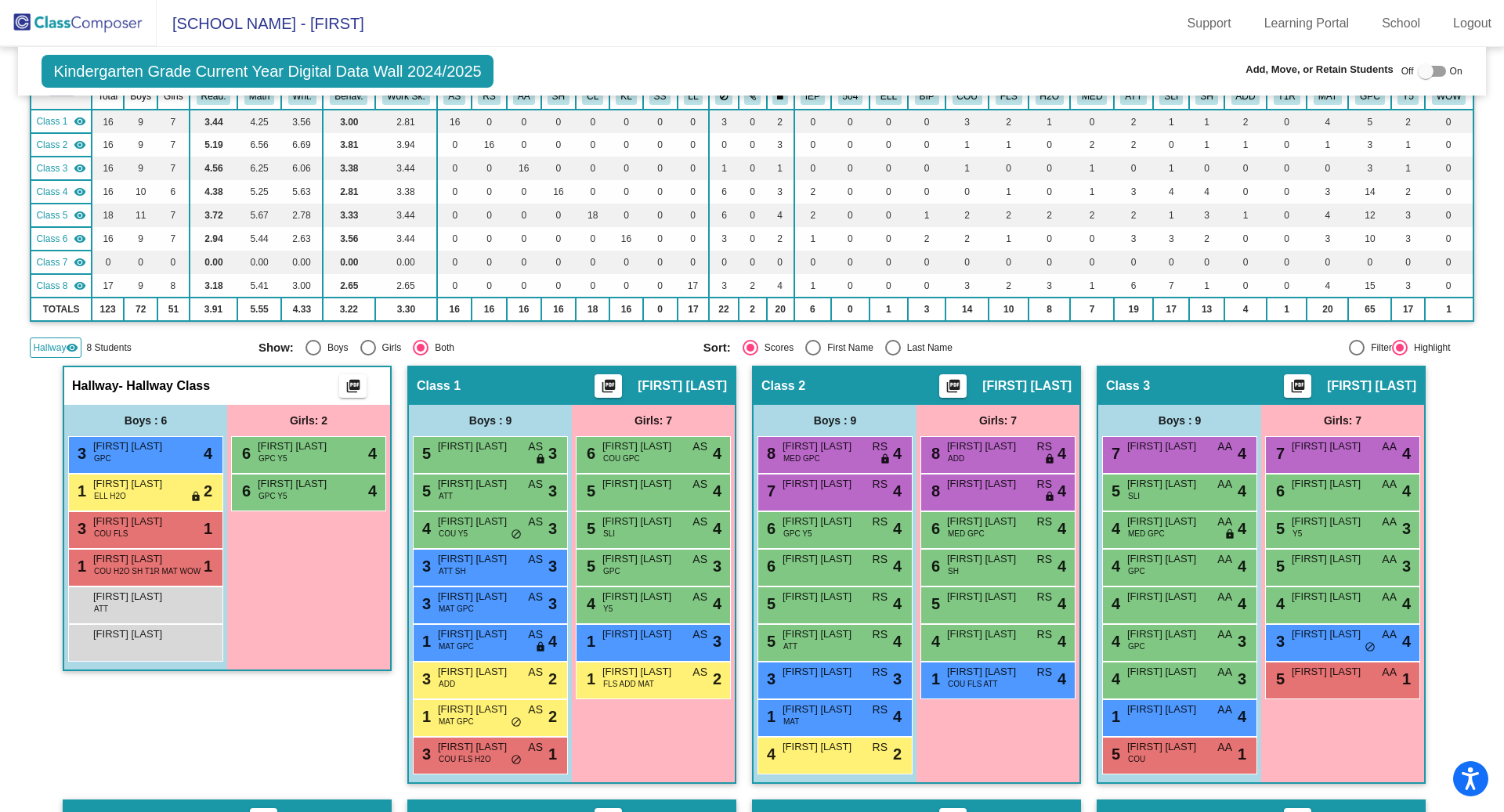 click 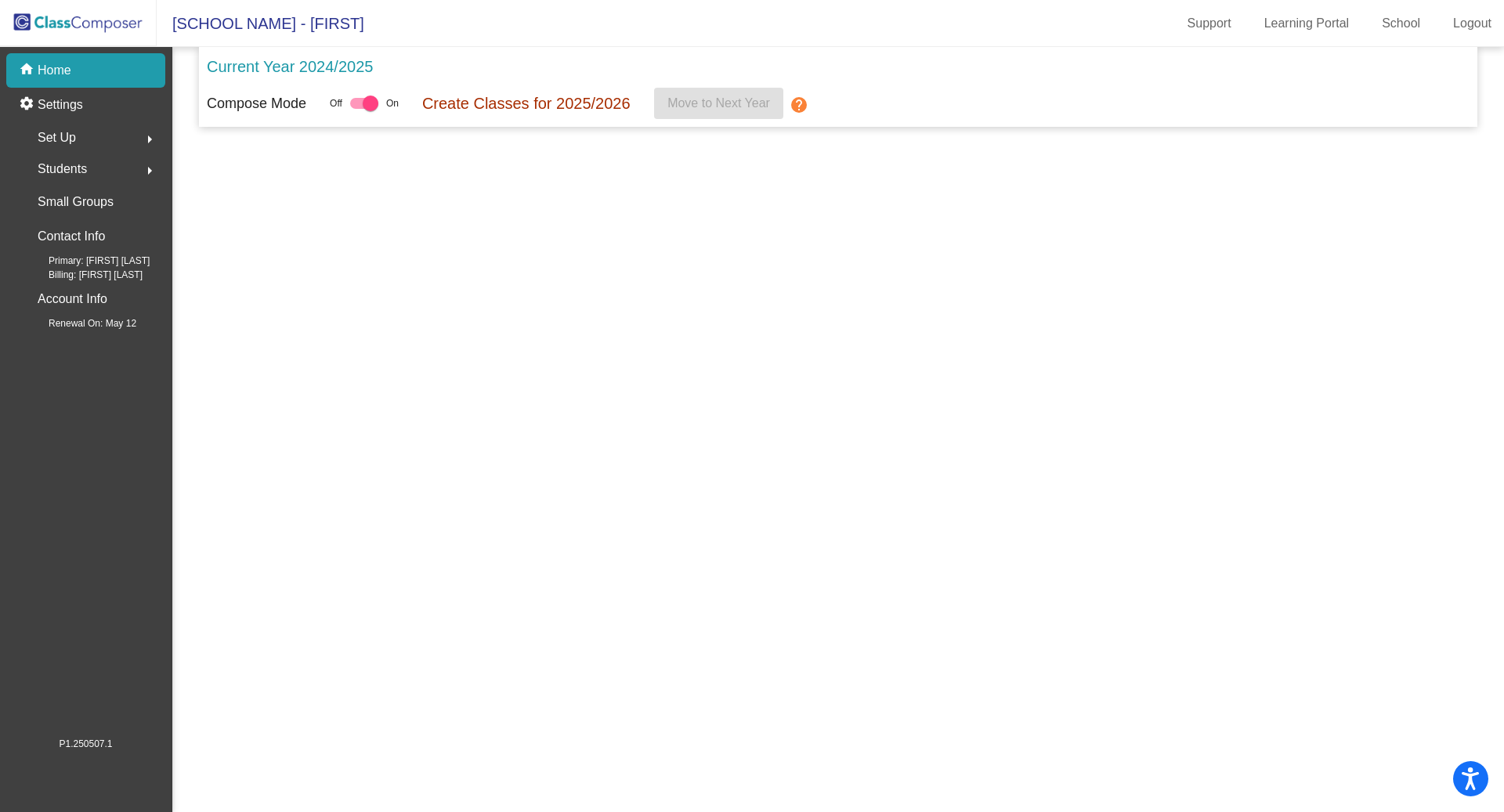 scroll, scrollTop: 0, scrollLeft: 0, axis: both 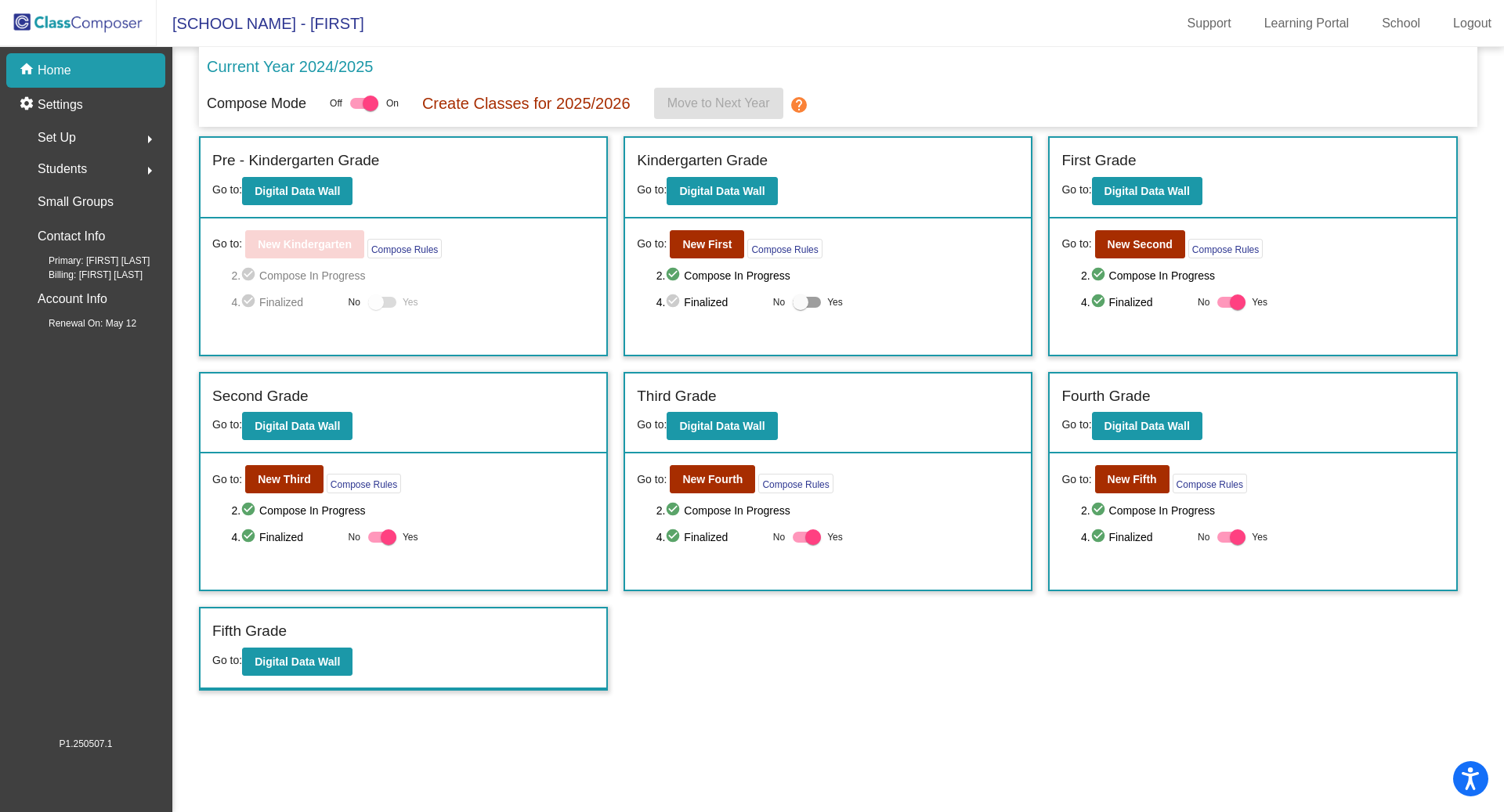click on "Students" 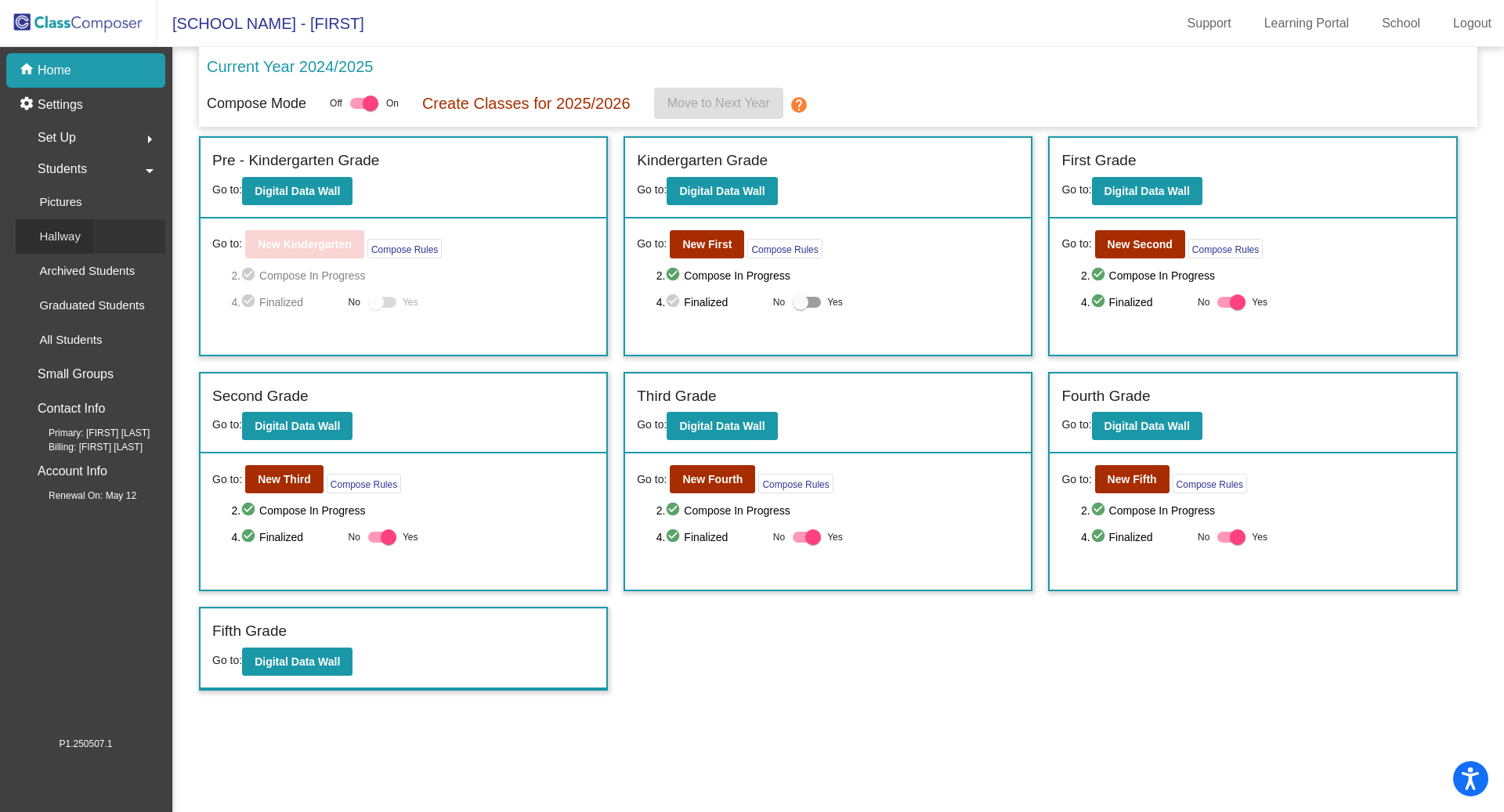 click on "Hallway" 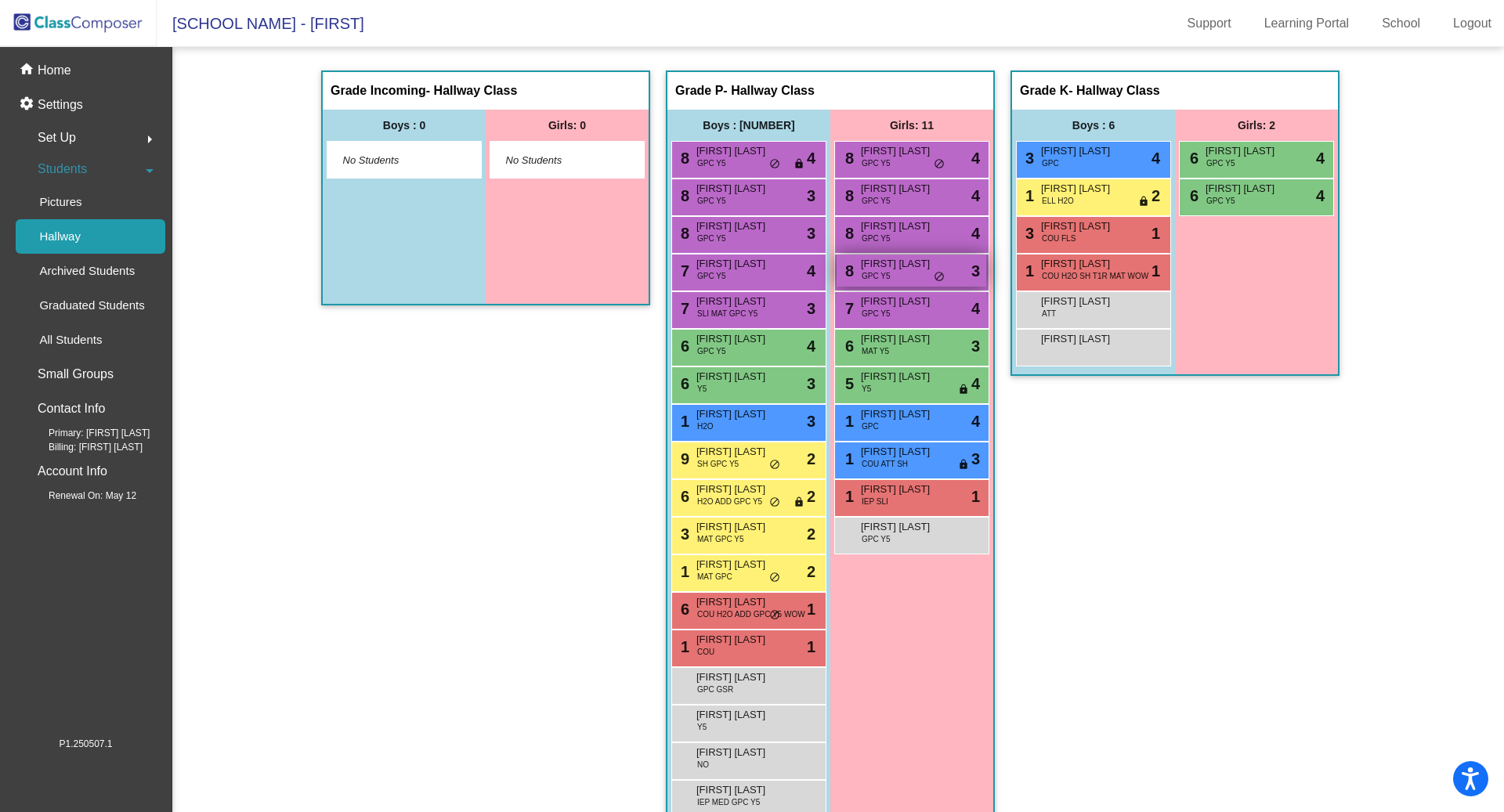 click on "8 Natalie Kunsky GPC Y5 lock do_not_disturb_alt 3" at bounding box center (911, 270) 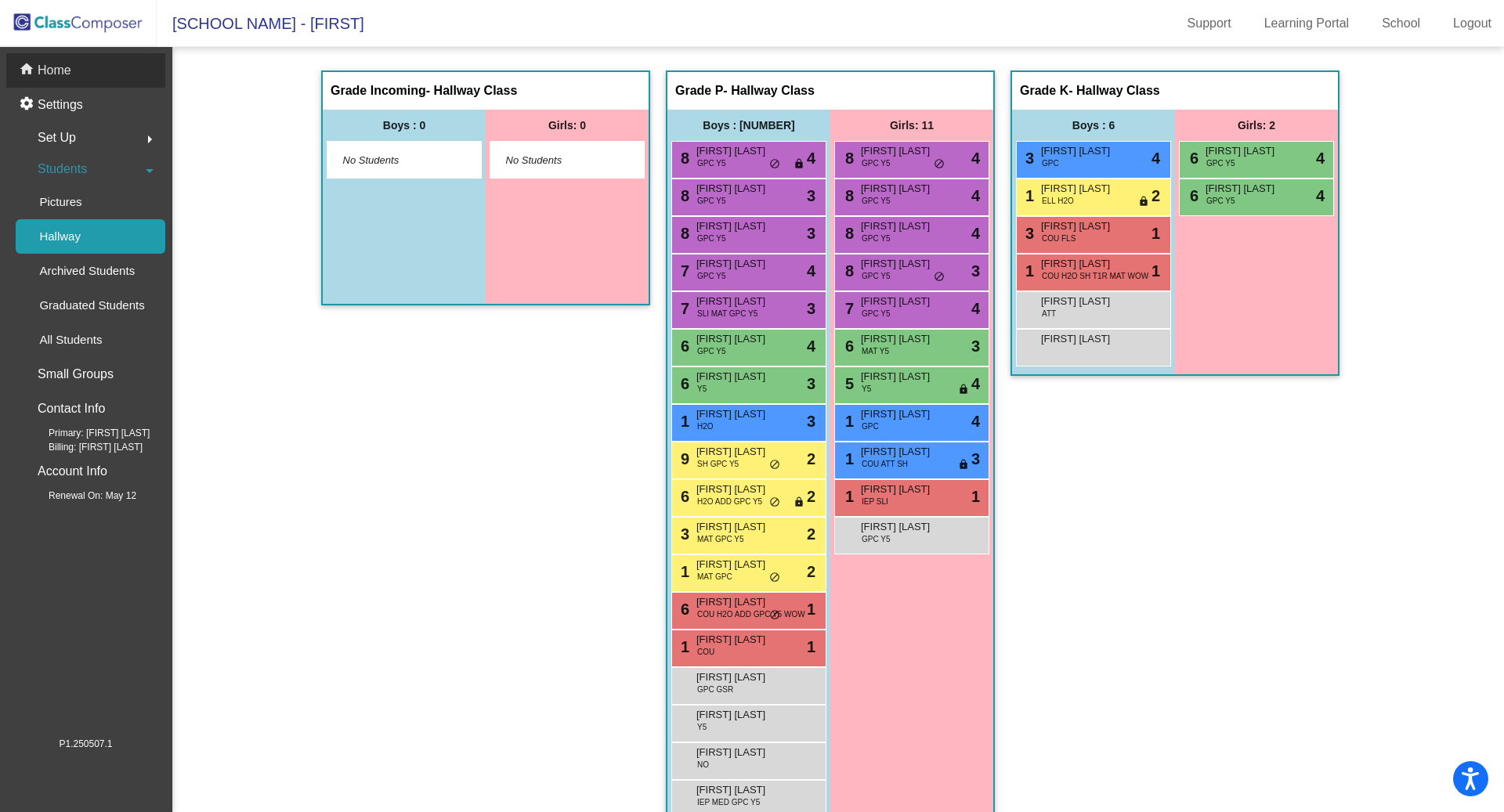 click on "home Home" 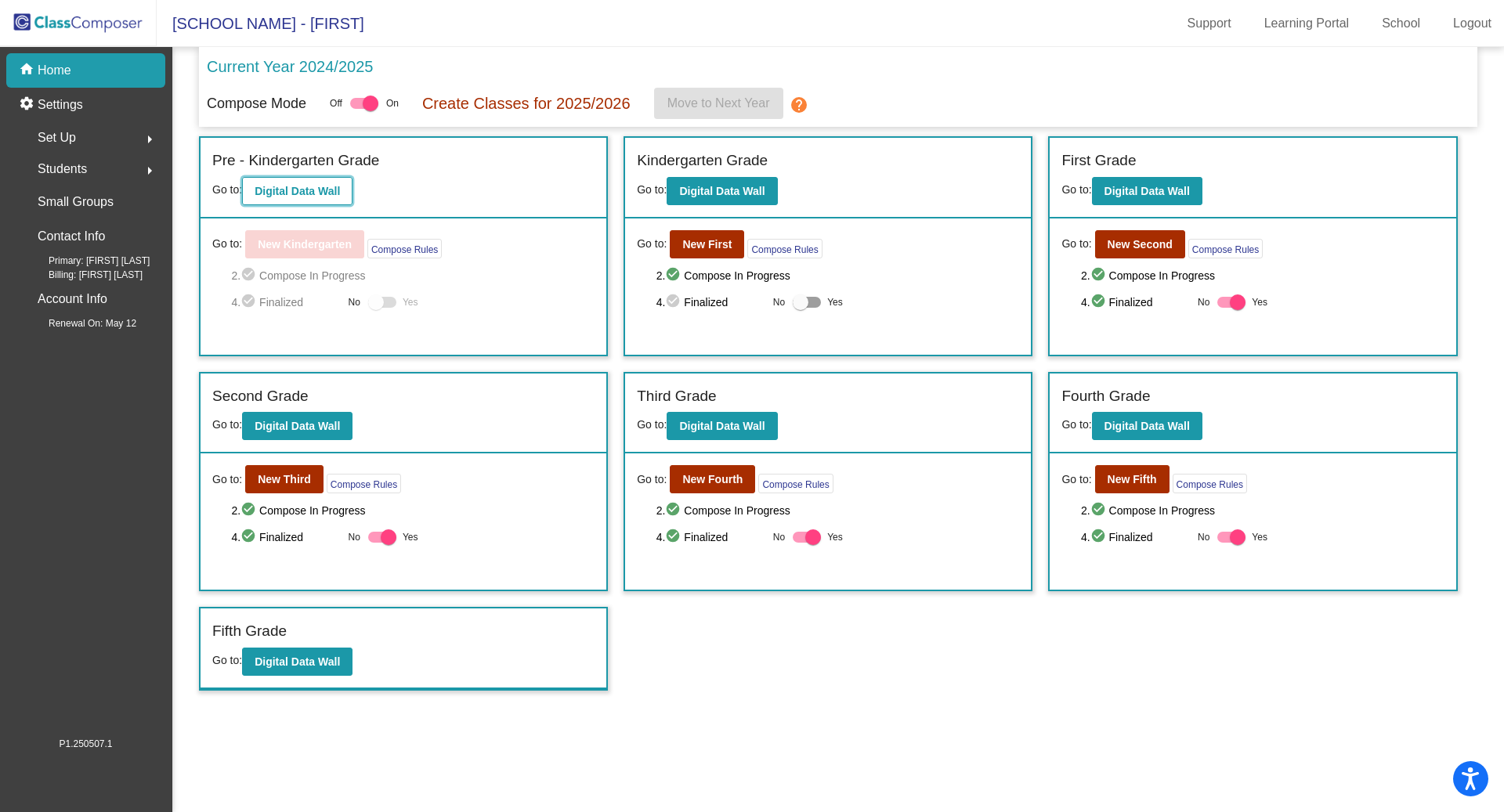 click on "Digital Data Wall" 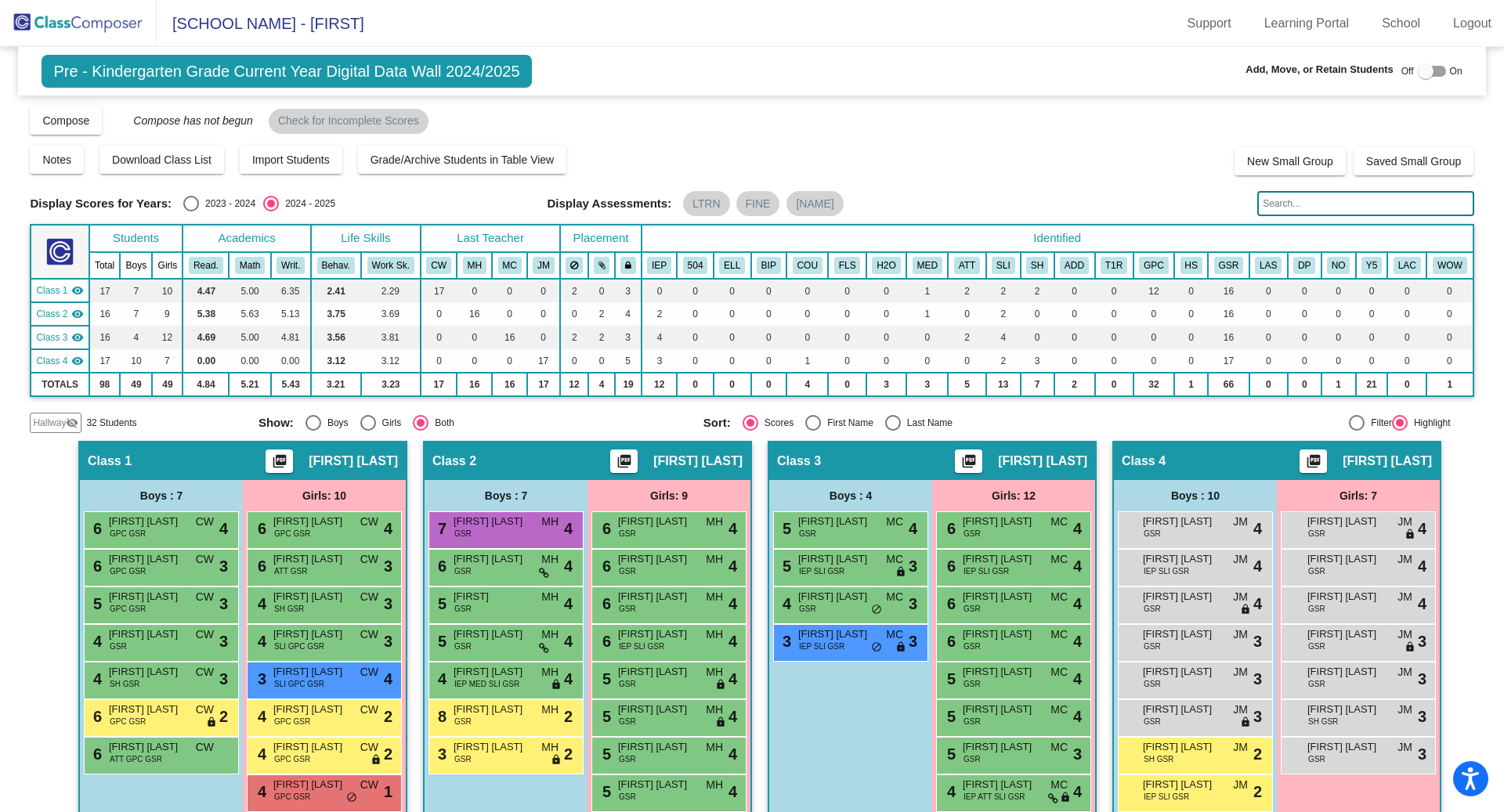 click on "Hallway" 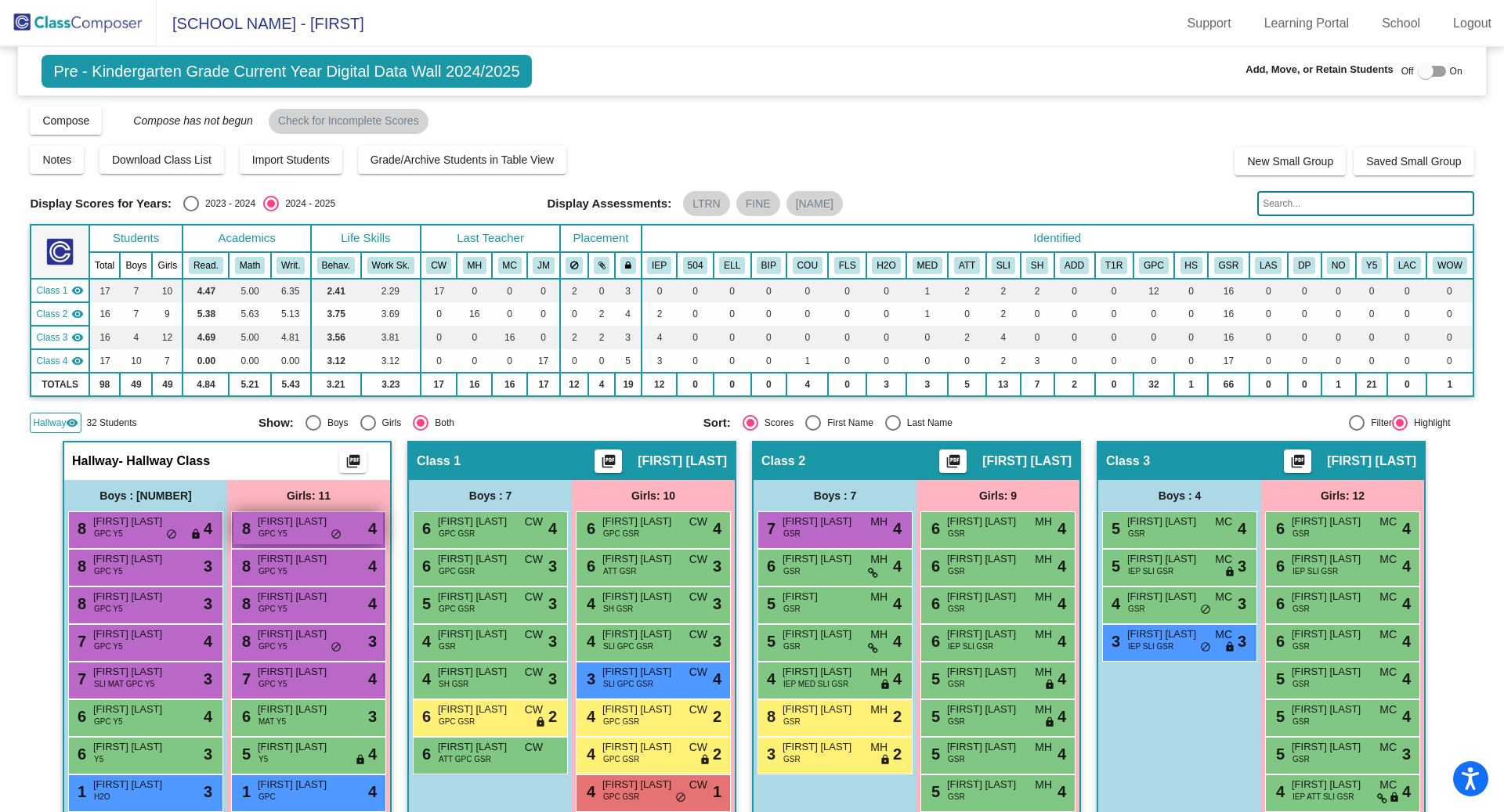 click on "Macie Kunsky" at bounding box center [297, 521] 